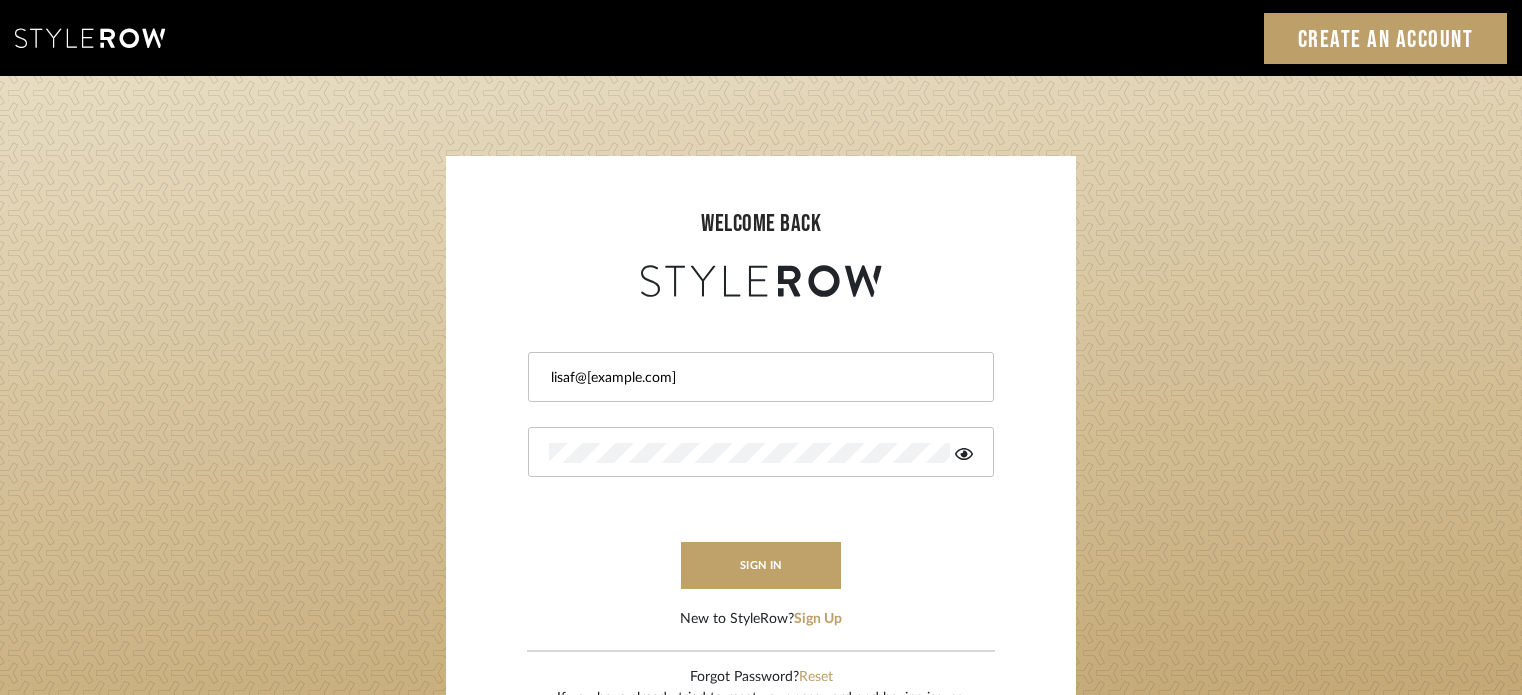 scroll, scrollTop: 0, scrollLeft: 0, axis: both 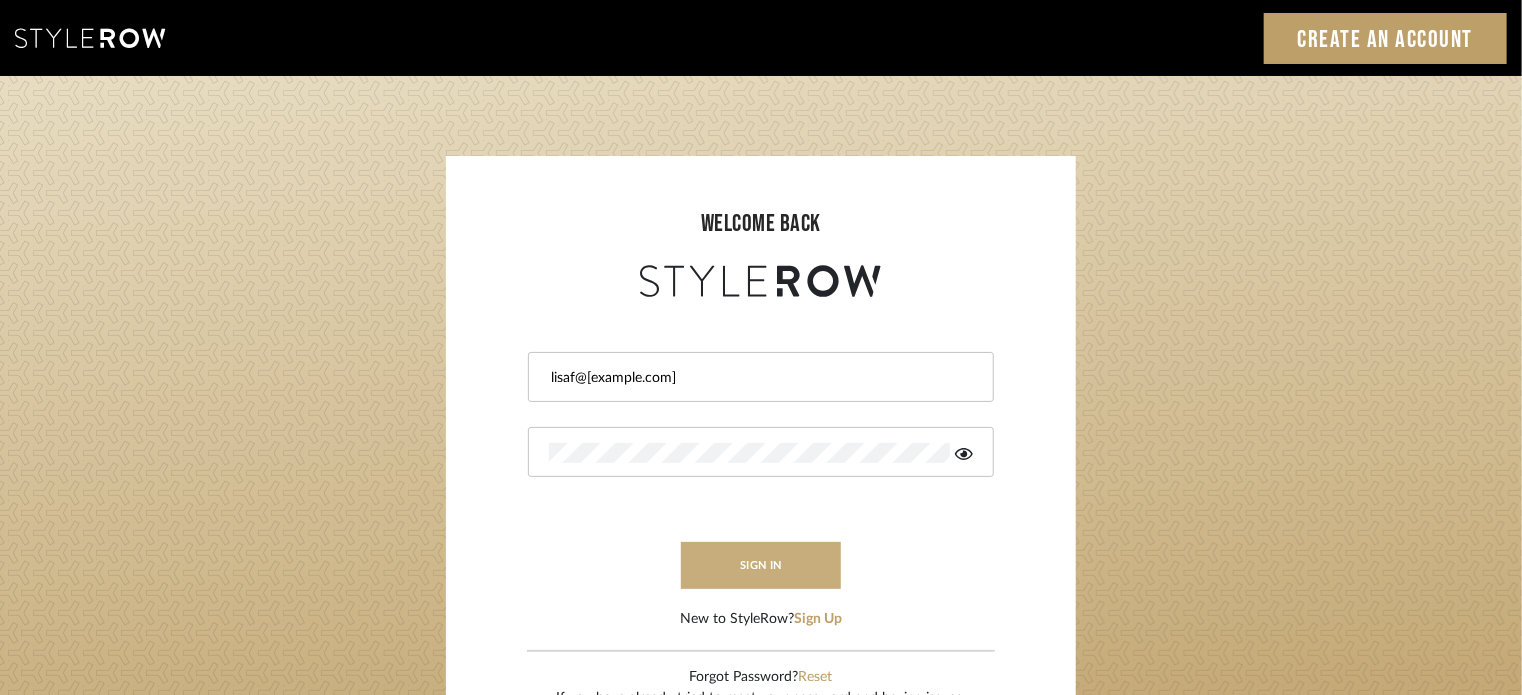 click on "sign in" at bounding box center (761, 565) 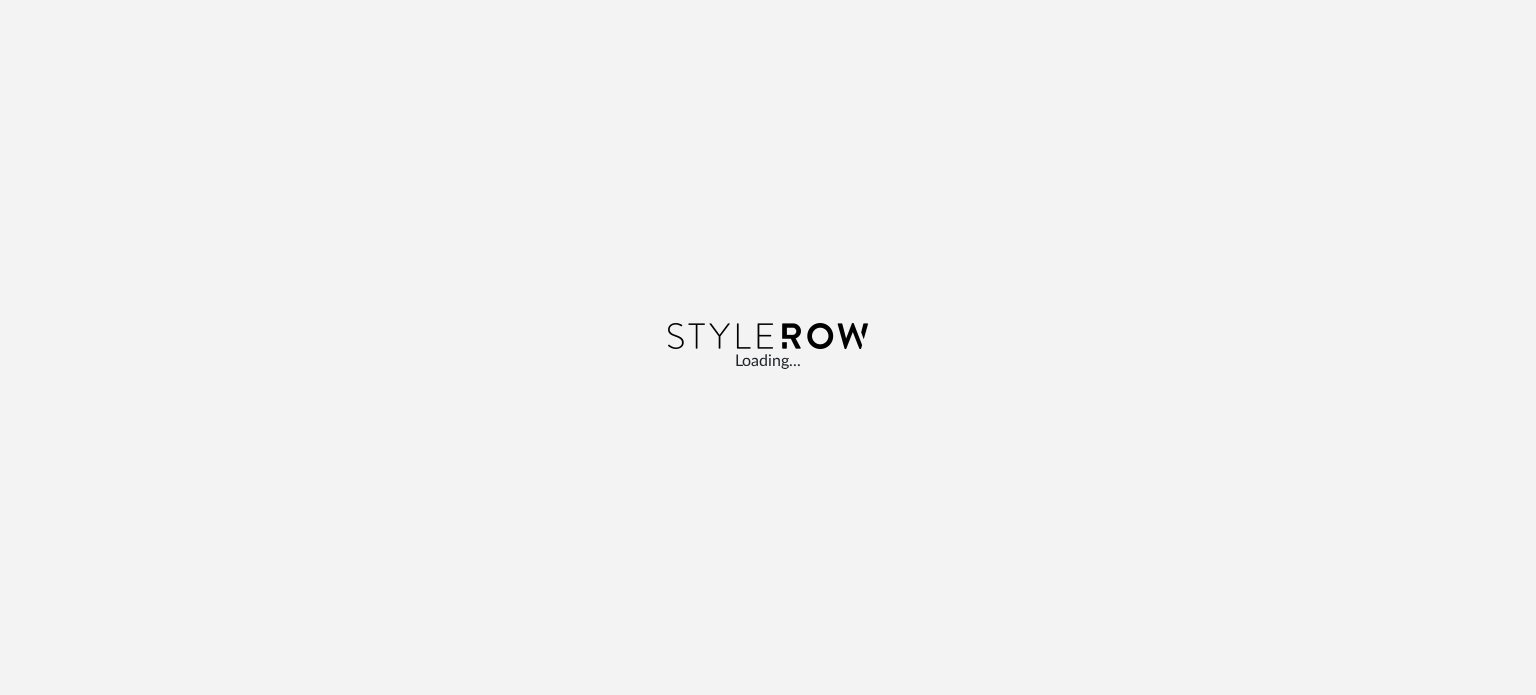 scroll, scrollTop: 0, scrollLeft: 0, axis: both 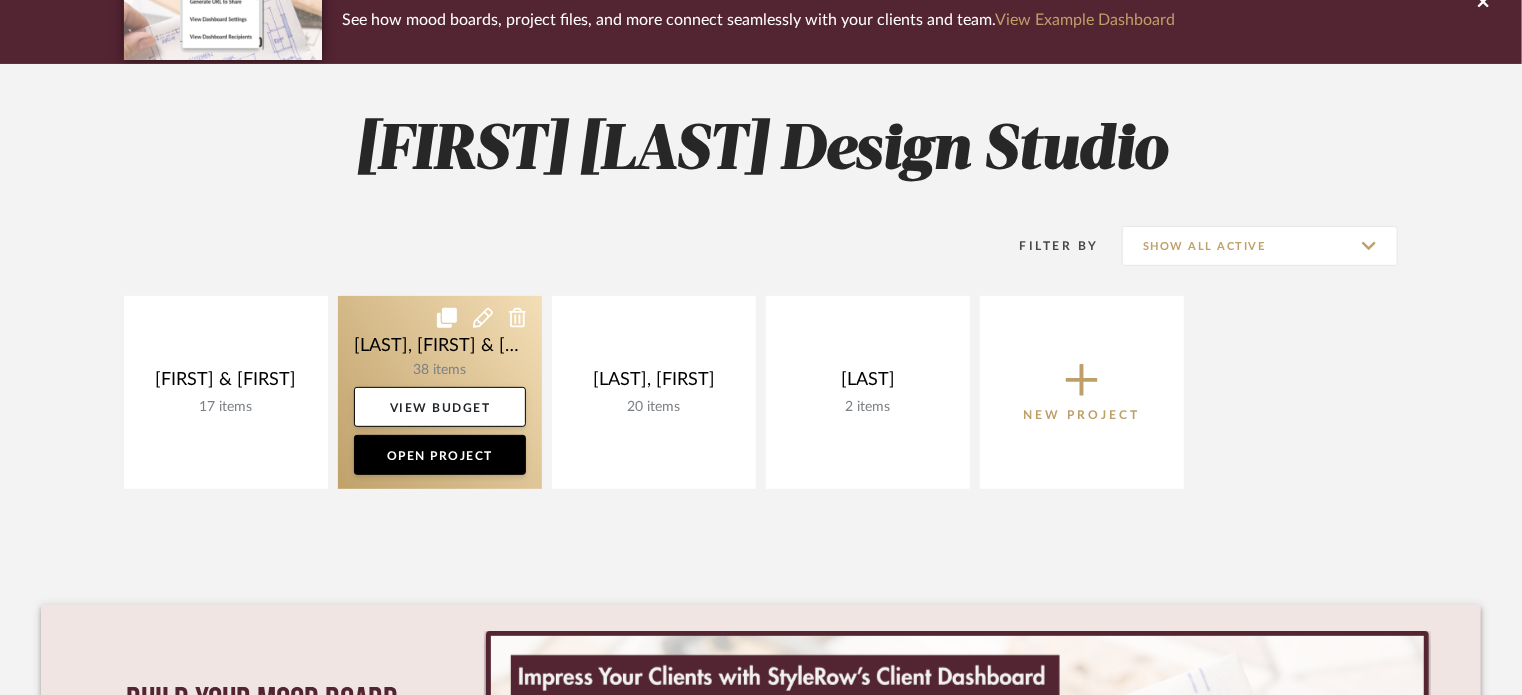 click 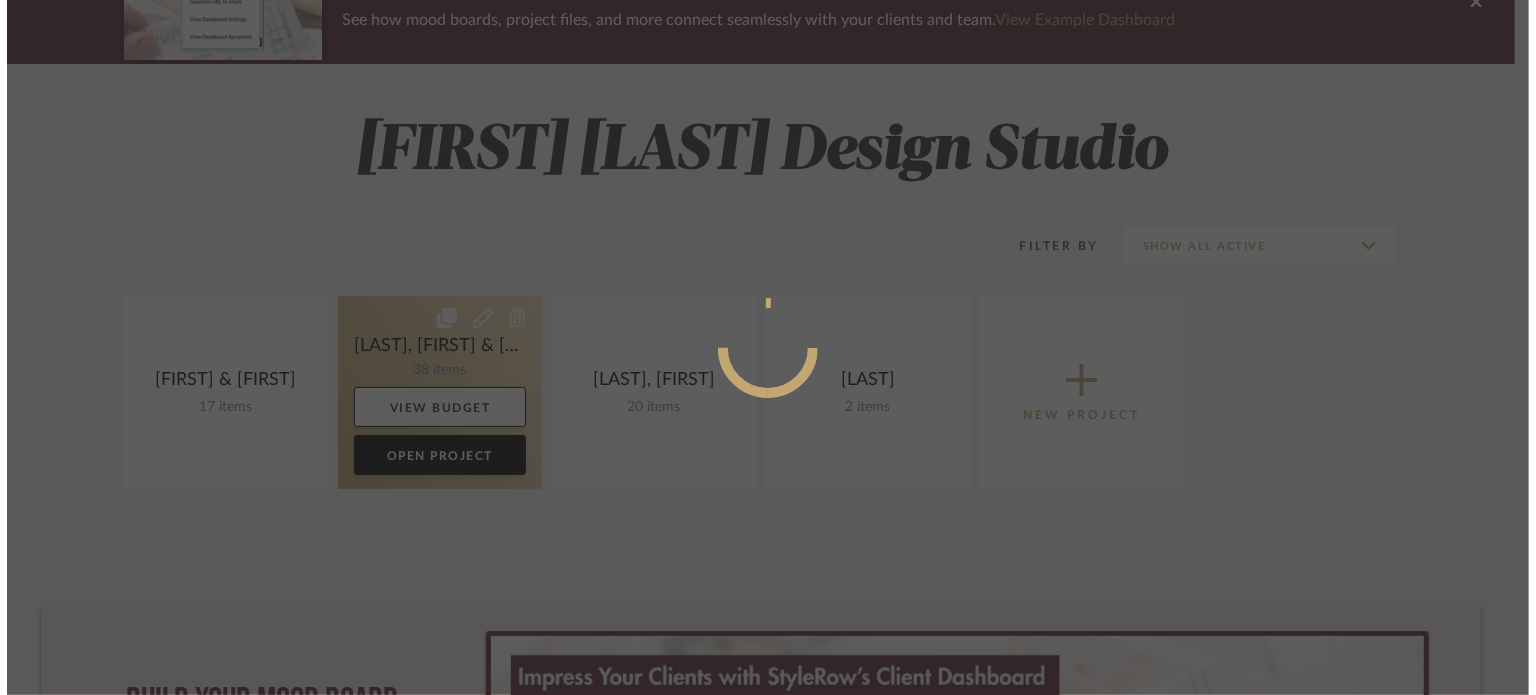 scroll, scrollTop: 0, scrollLeft: 0, axis: both 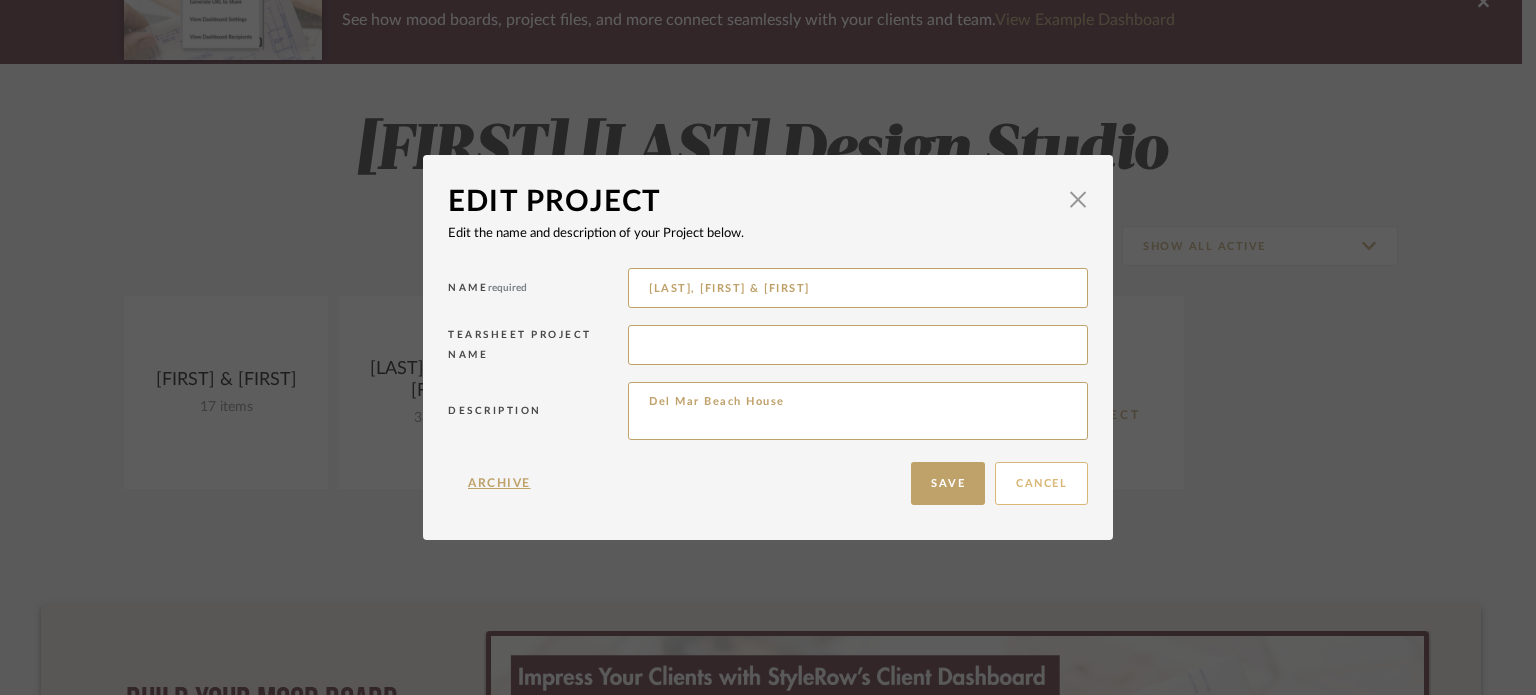 click on "Cancel" at bounding box center (1041, 483) 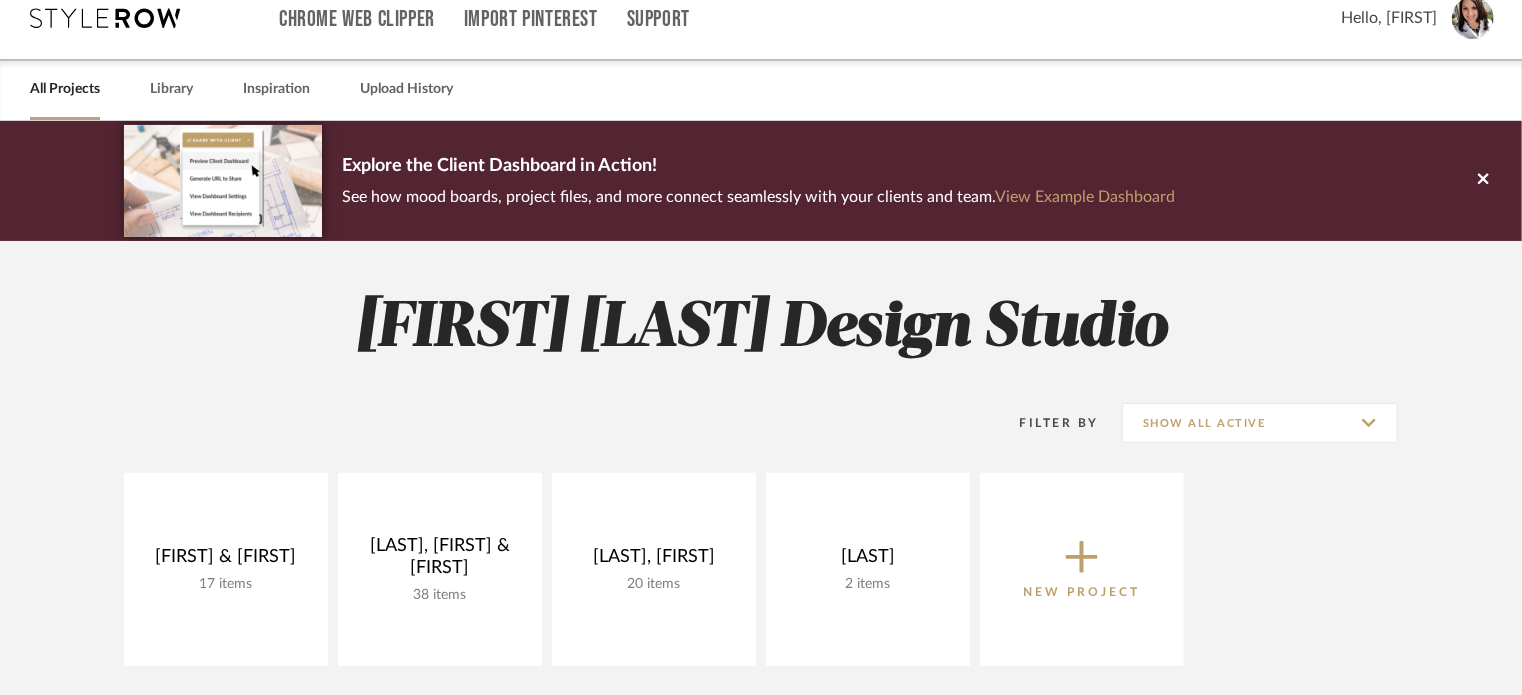 scroll, scrollTop: 0, scrollLeft: 0, axis: both 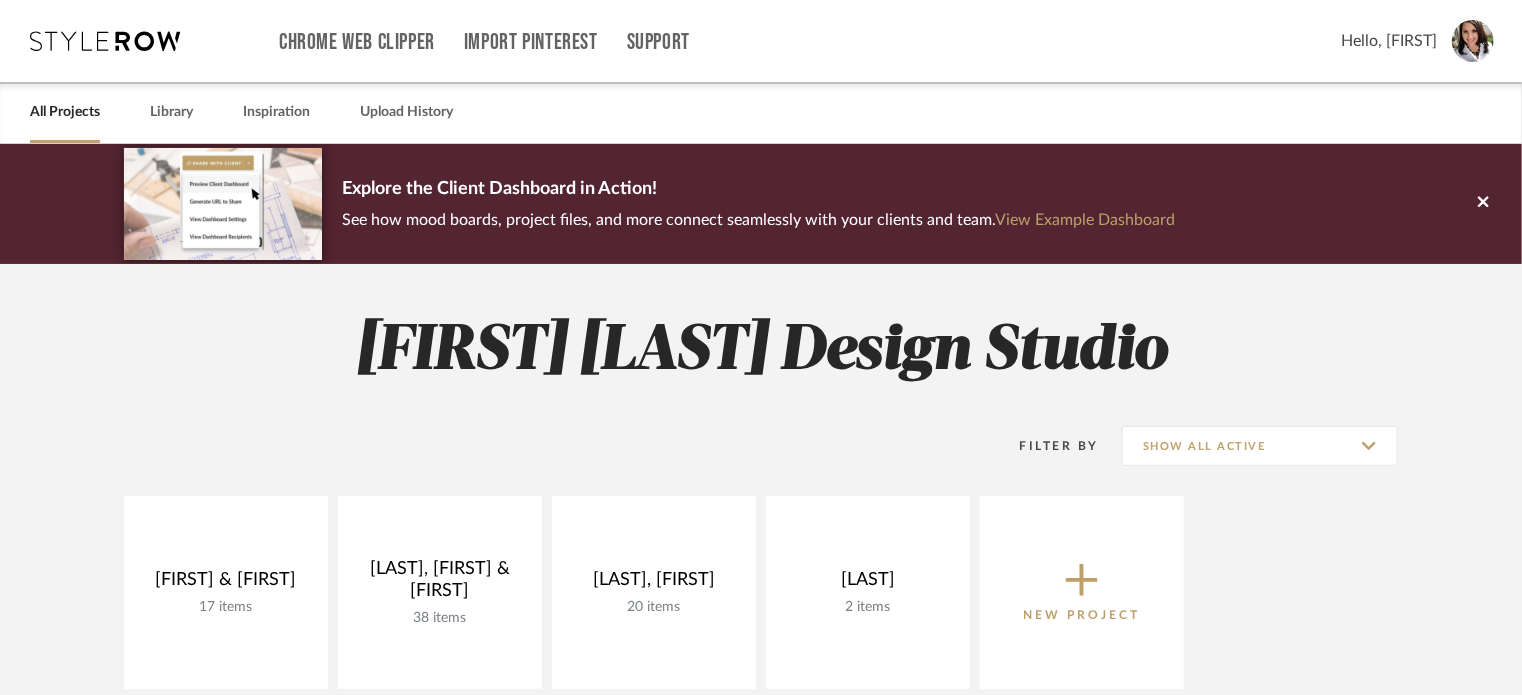 click on "Hello, Lisa" at bounding box center (1389, 41) 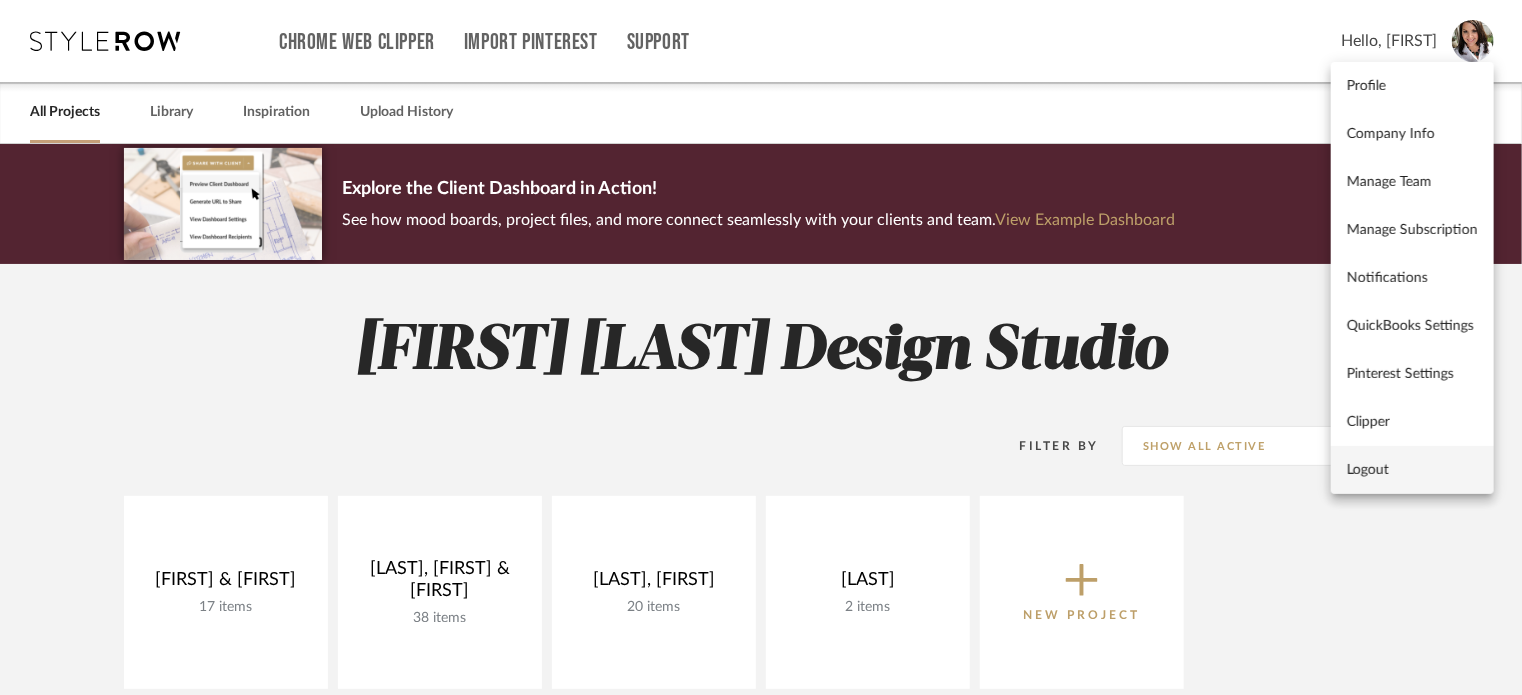click on "Logout" at bounding box center (1412, 470) 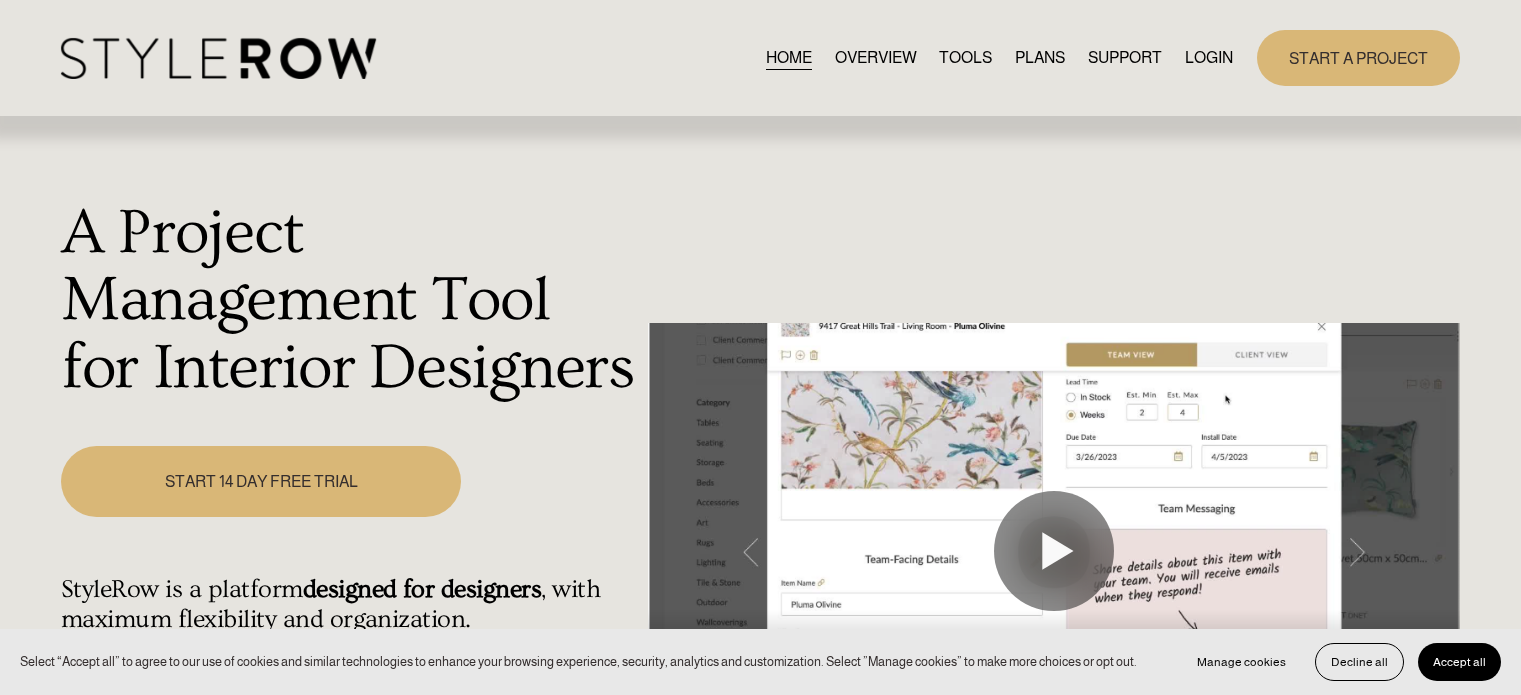 scroll, scrollTop: 0, scrollLeft: 0, axis: both 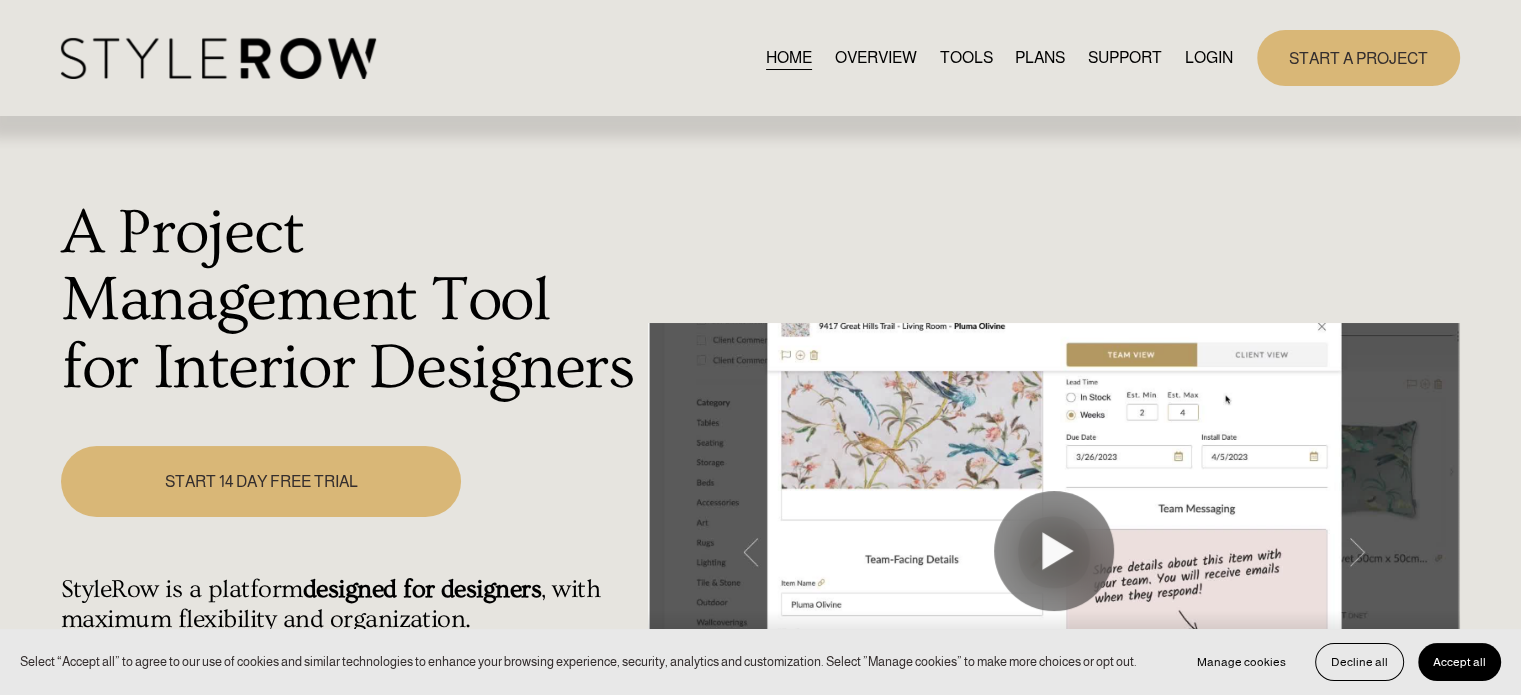 click on "PLANS" at bounding box center (1040, 57) 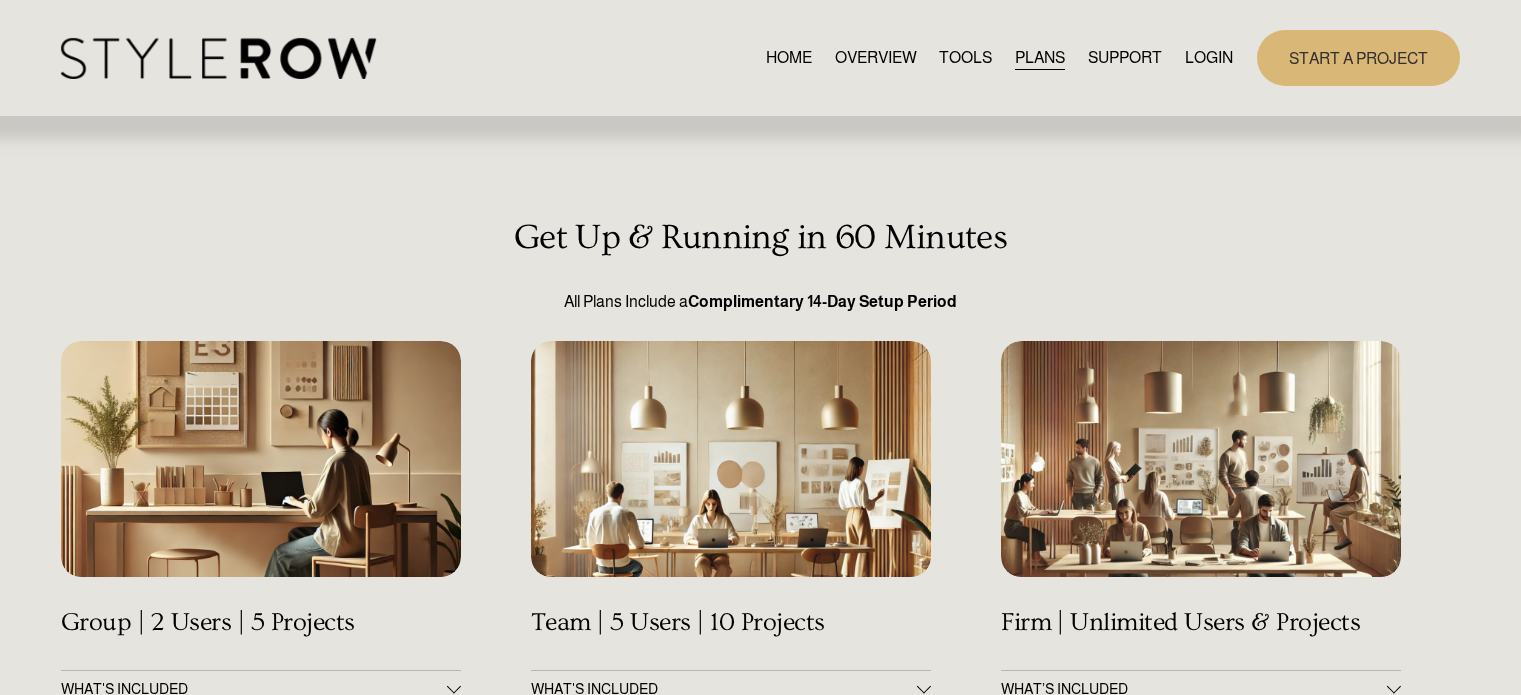scroll, scrollTop: 0, scrollLeft: 0, axis: both 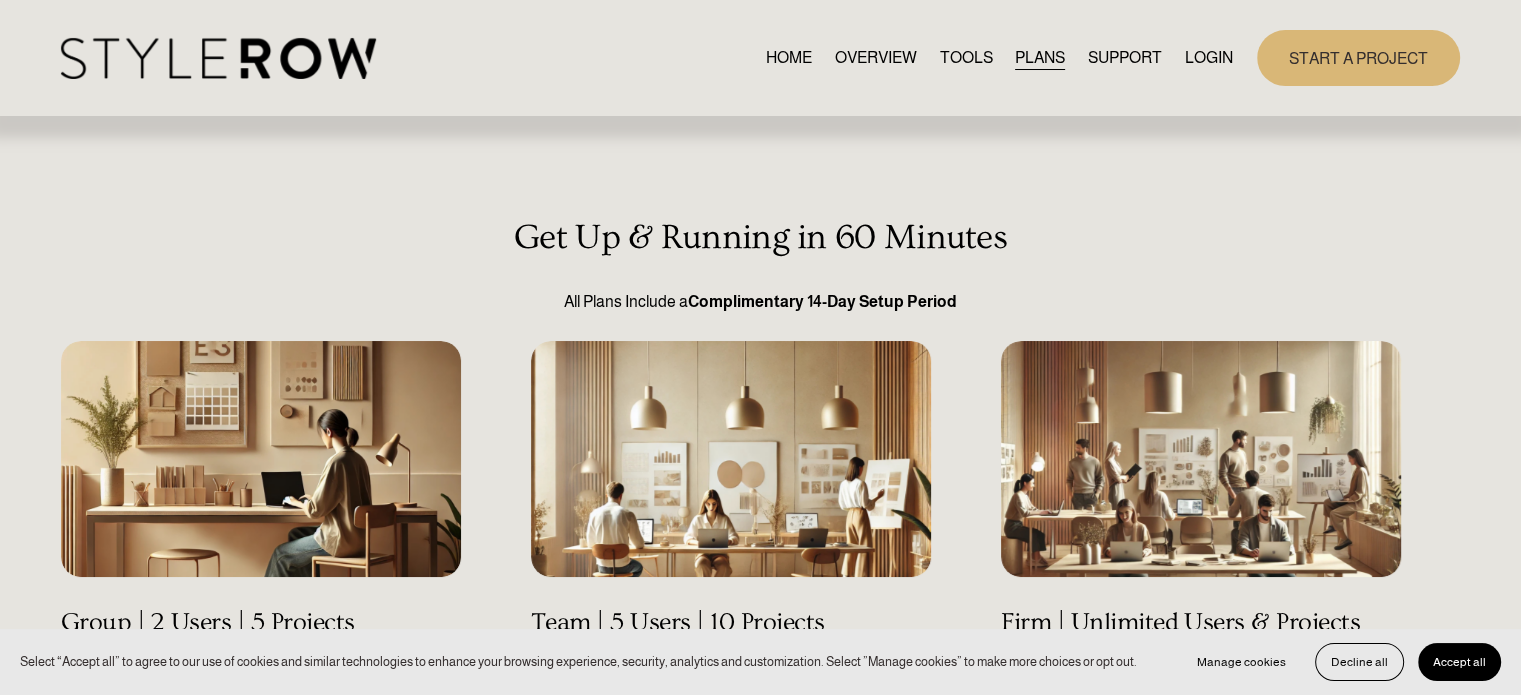 click on "LOGIN" at bounding box center (1209, 57) 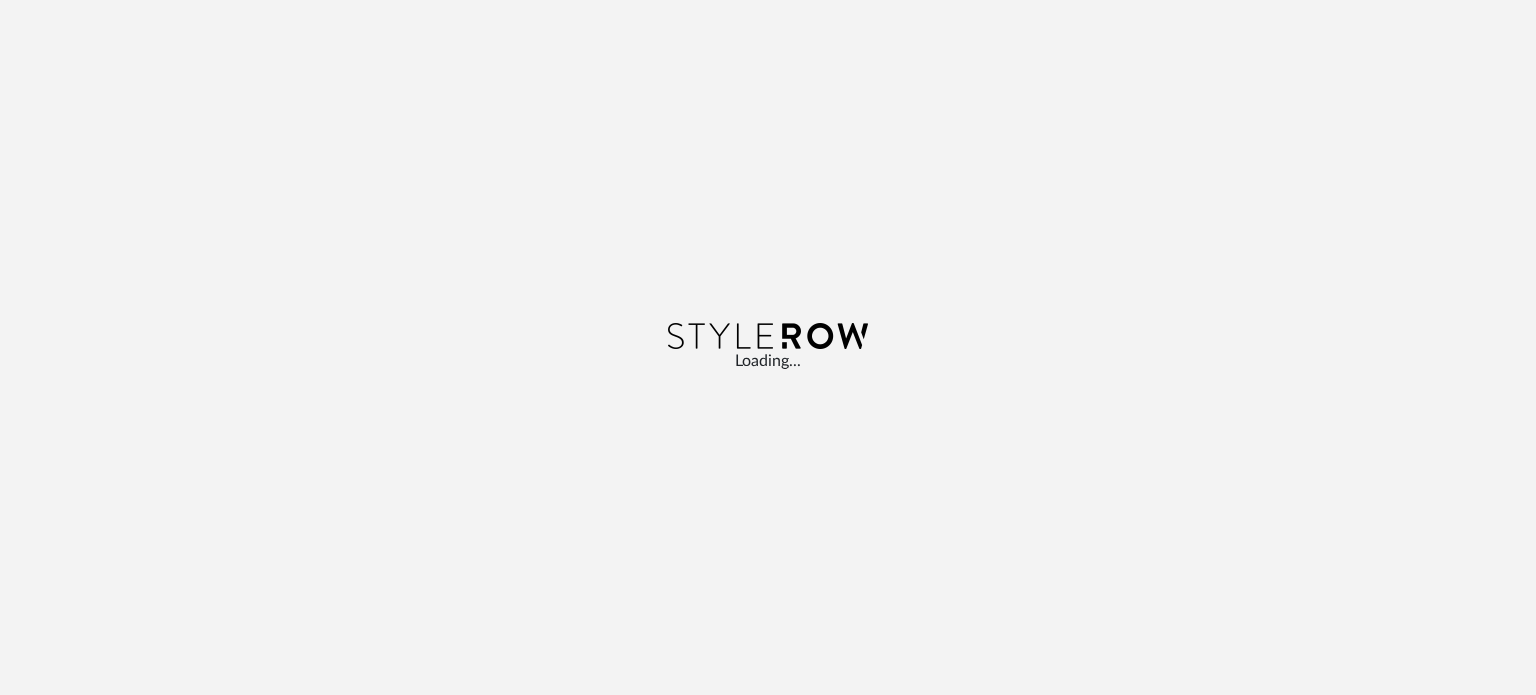 scroll, scrollTop: 0, scrollLeft: 0, axis: both 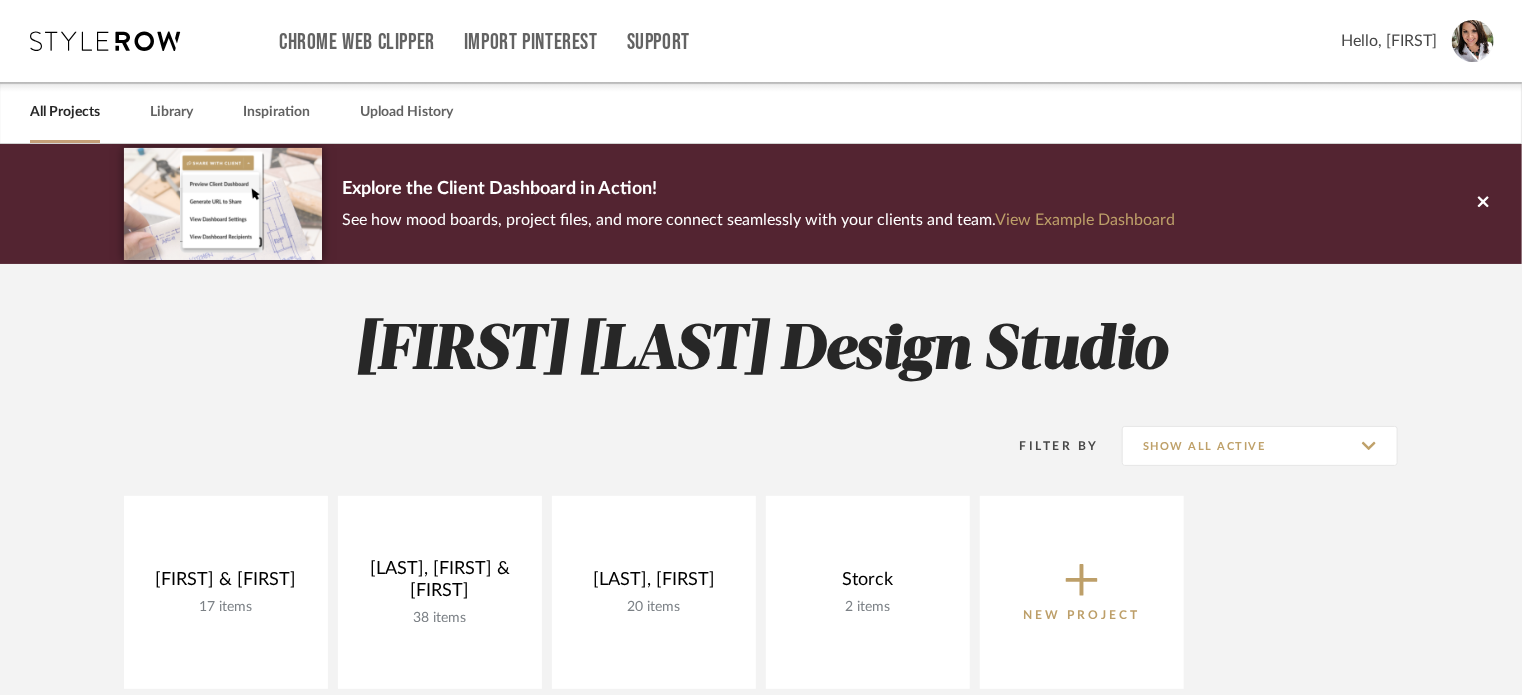 click 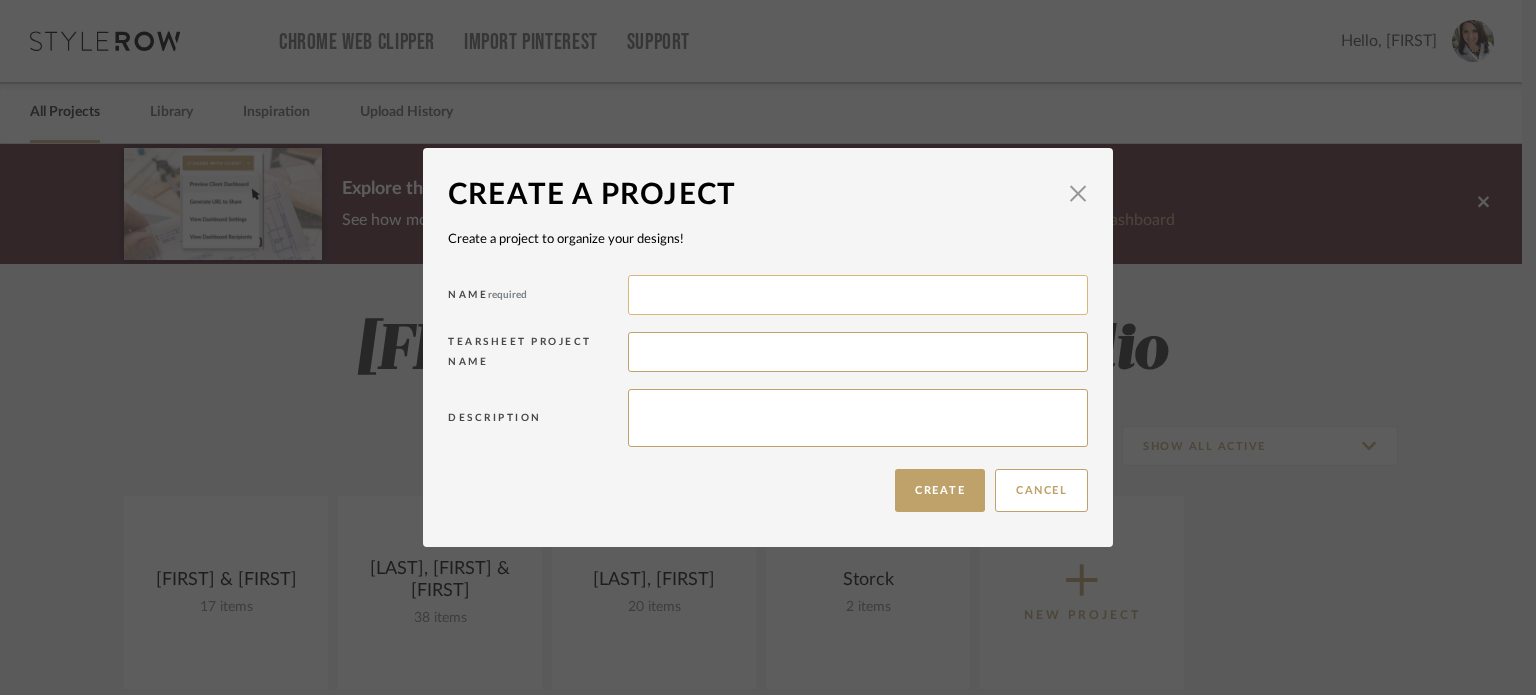 click at bounding box center (858, 295) 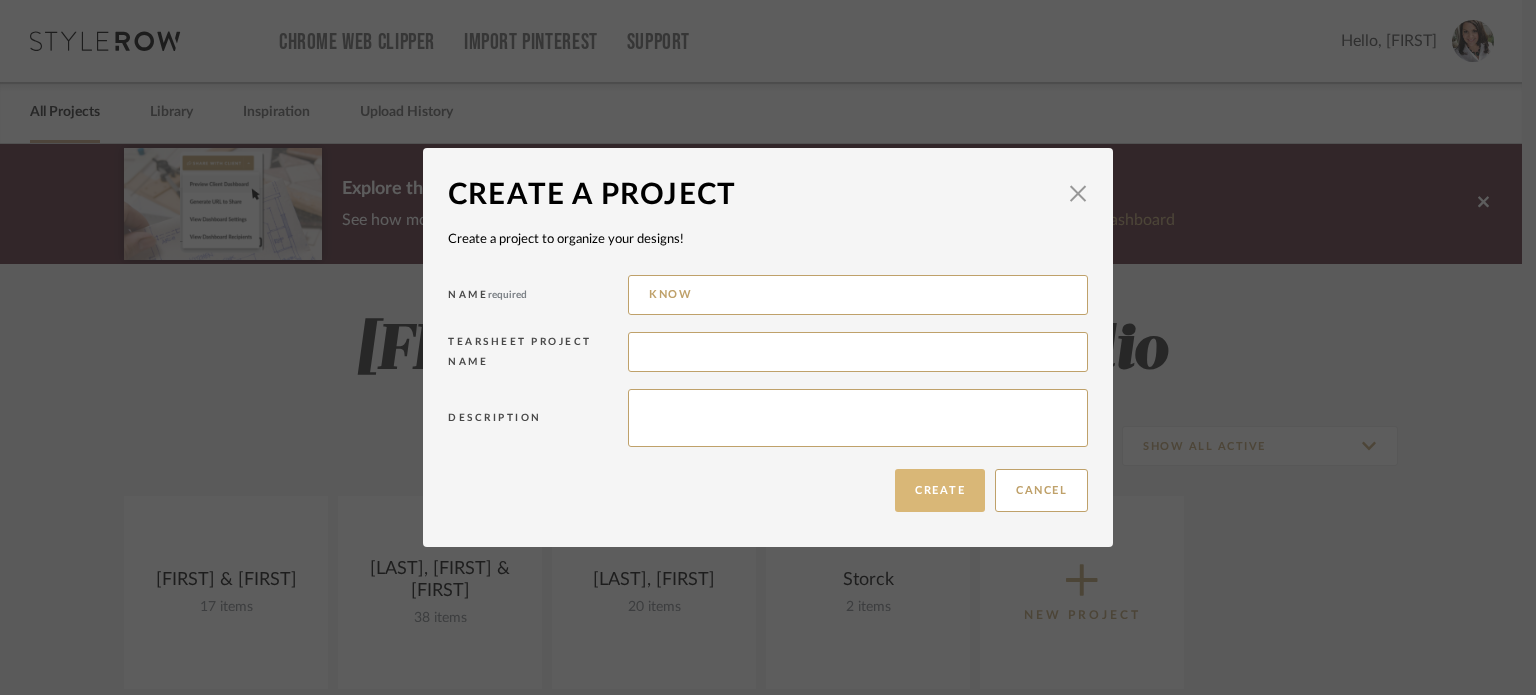 type on "KNOW" 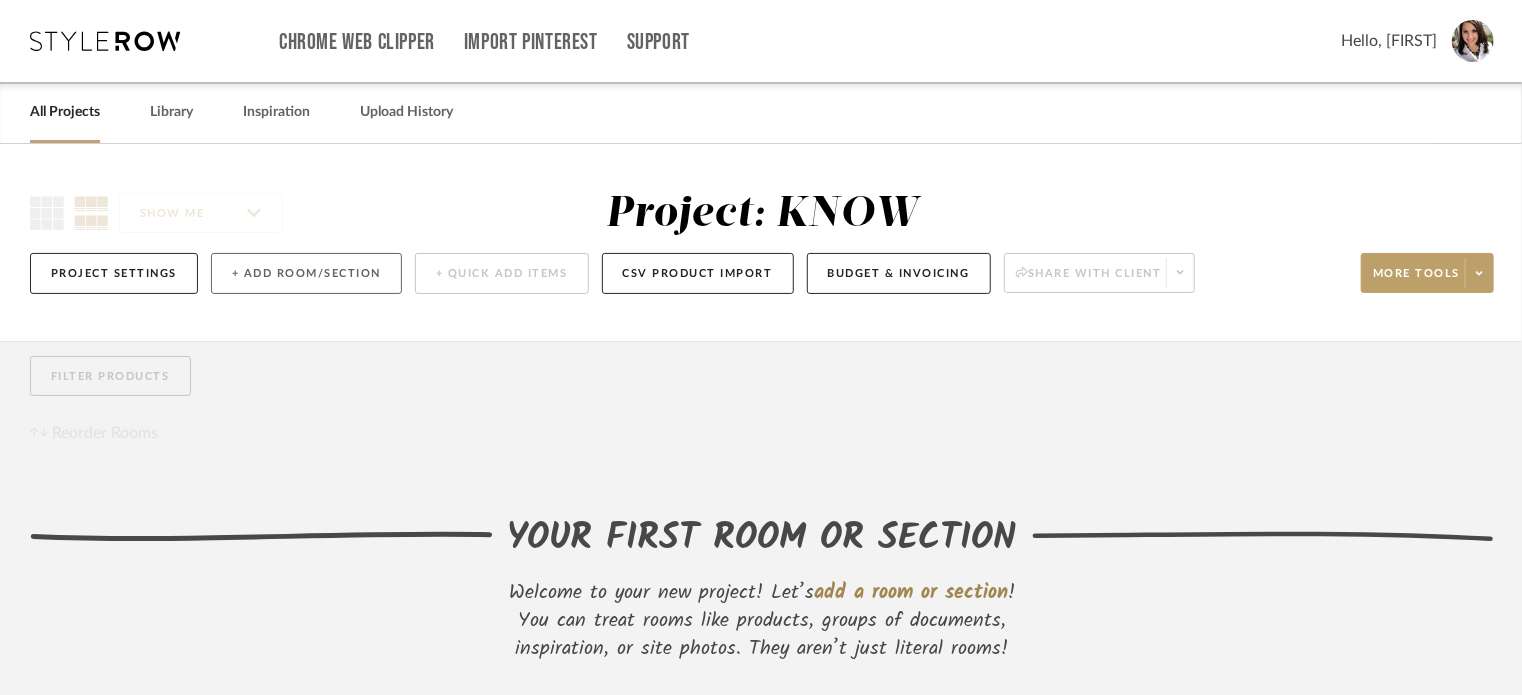 click on "+ Add Room/Section" 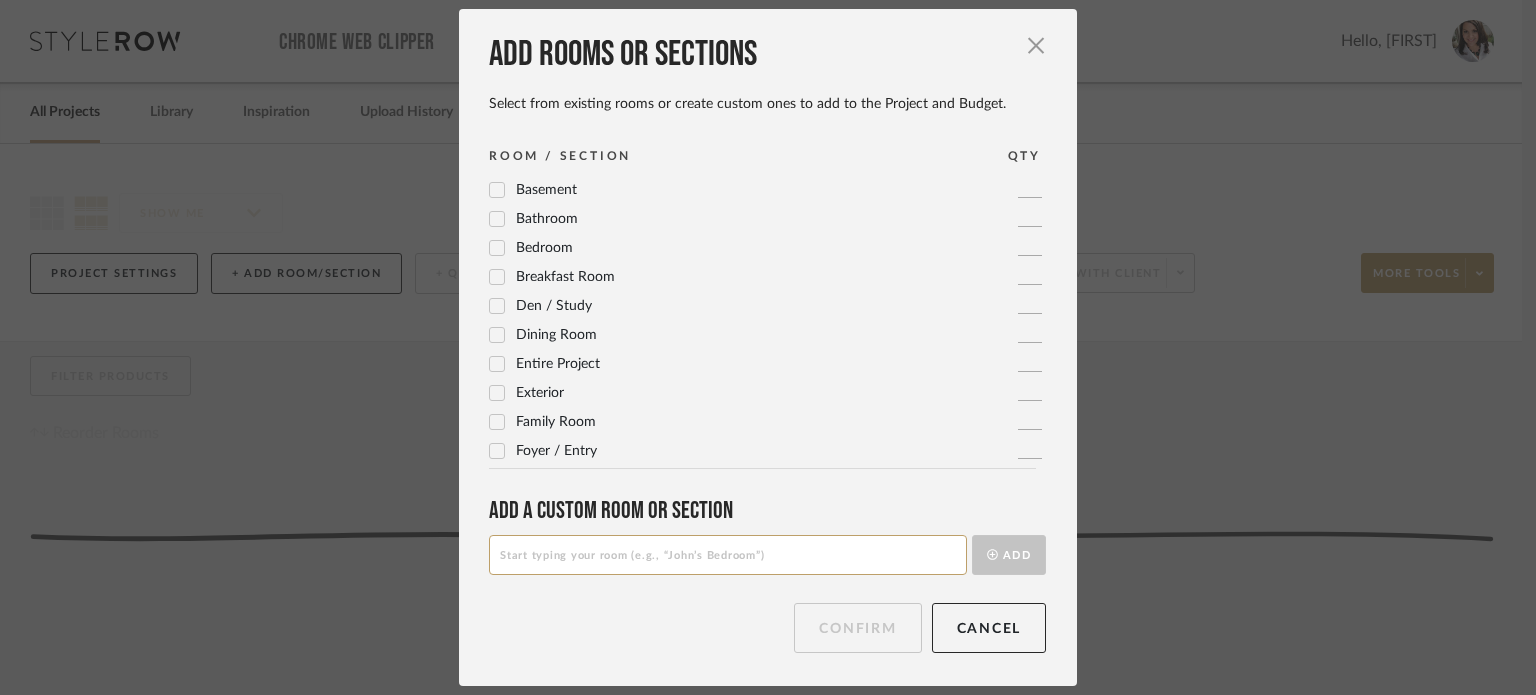 click at bounding box center (728, 555) 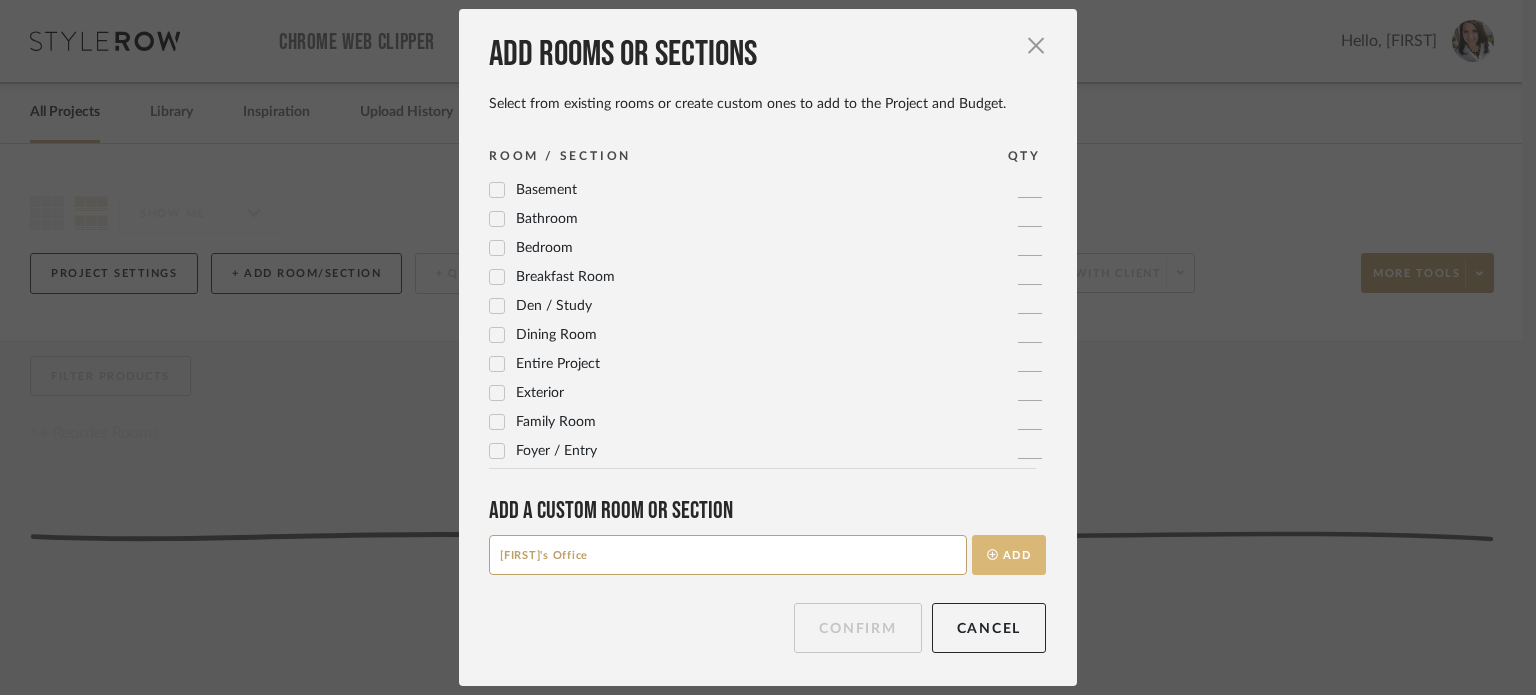 type on "[FIRST]'s Office" 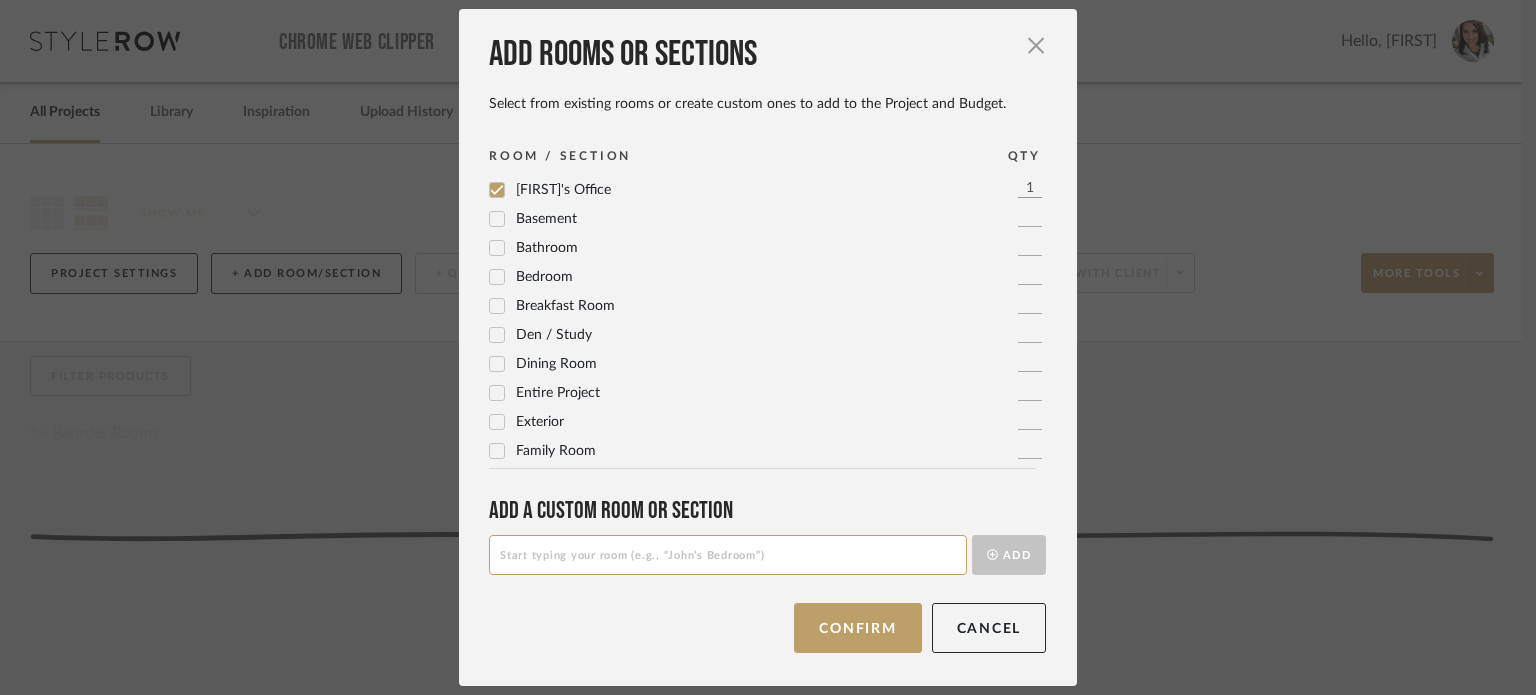 click at bounding box center [728, 555] 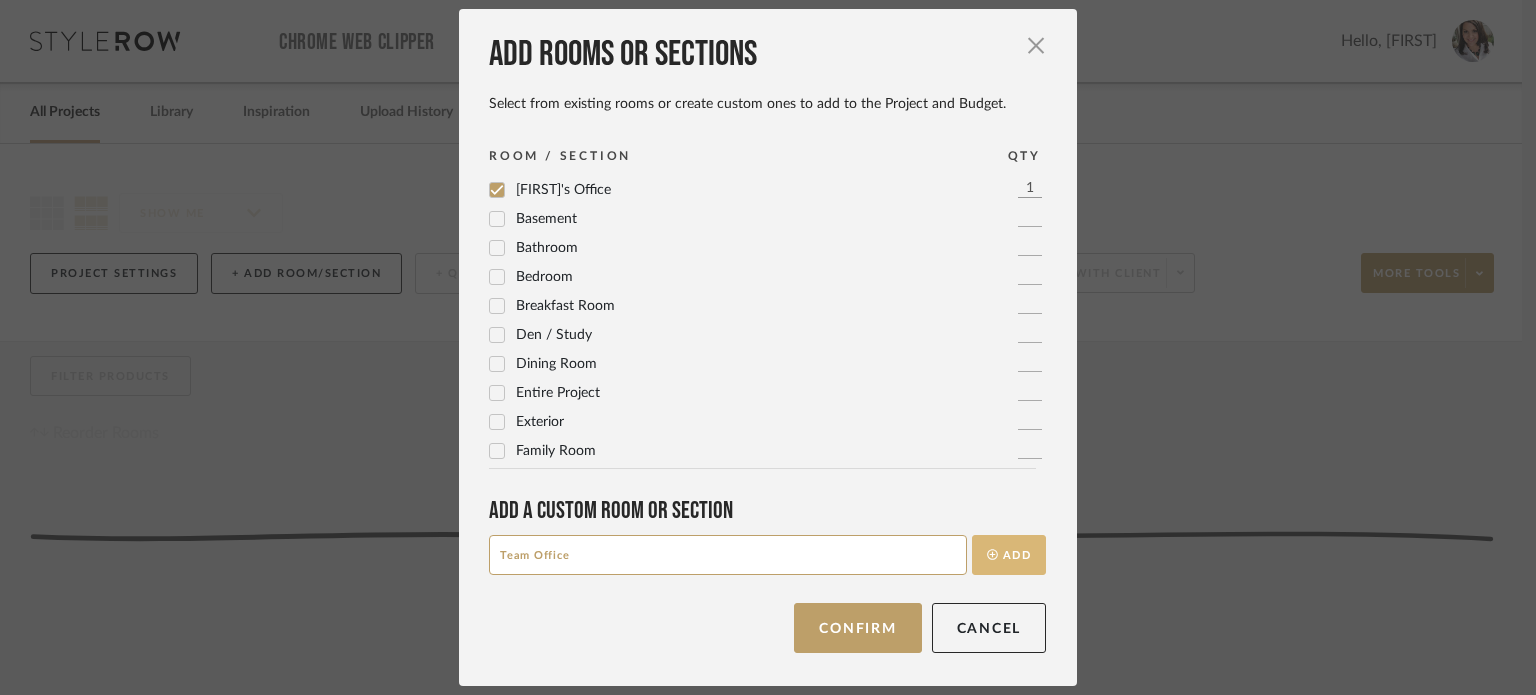 type on "Team Office" 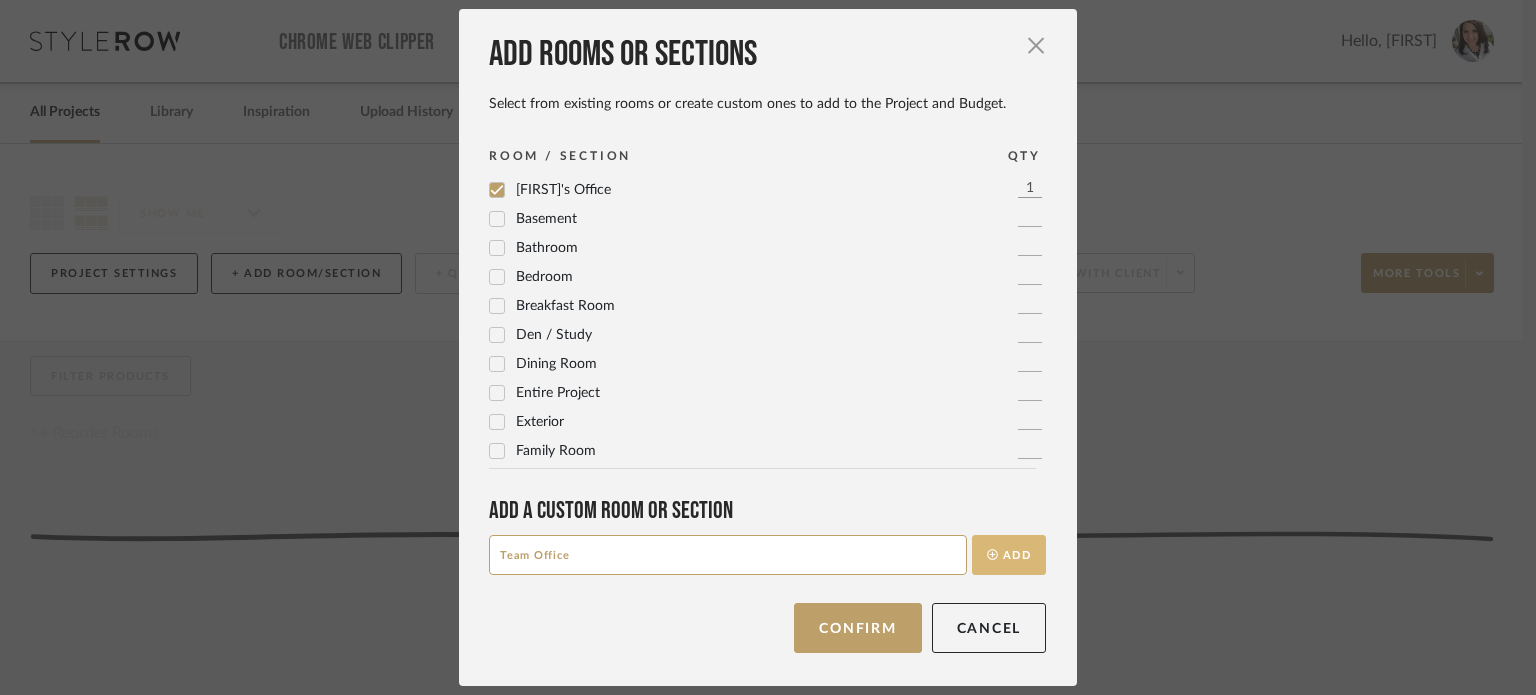 click on "Add" at bounding box center [1009, 555] 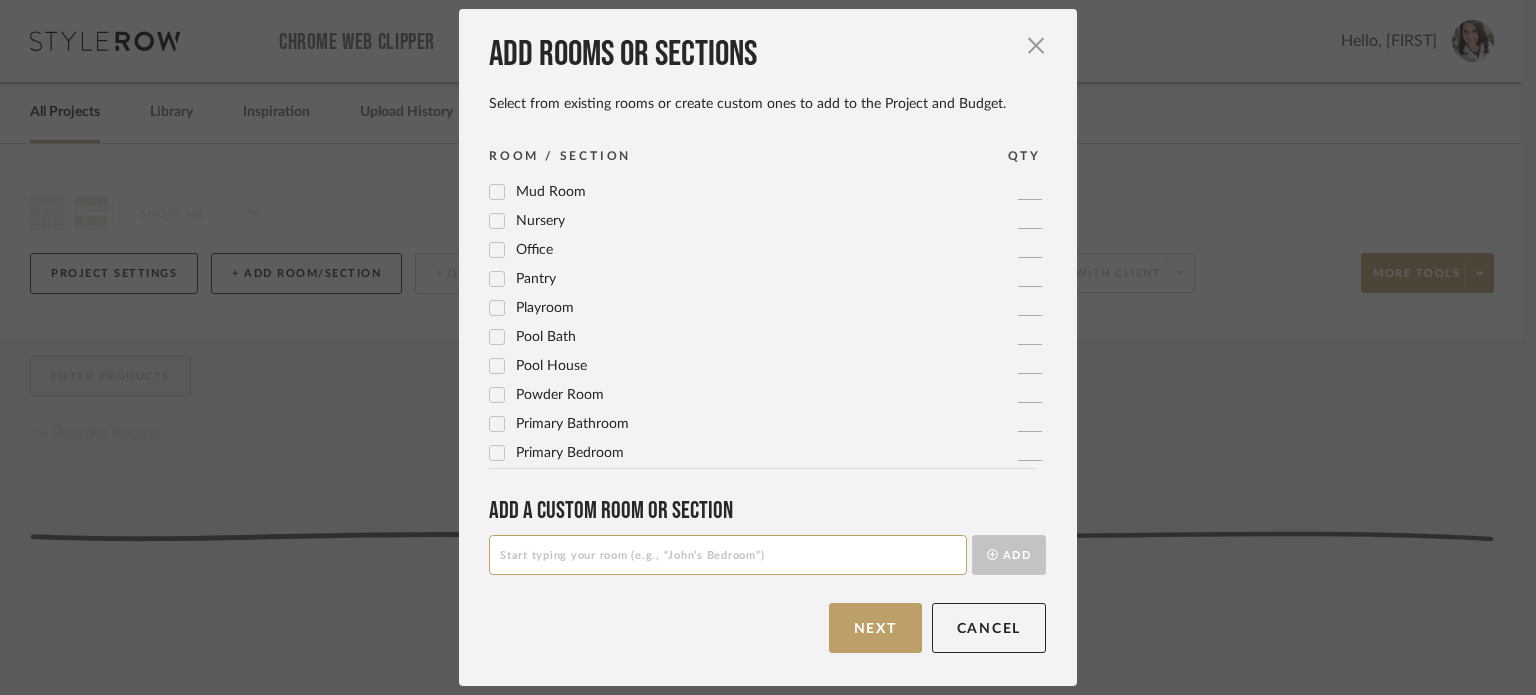 scroll, scrollTop: 700, scrollLeft: 0, axis: vertical 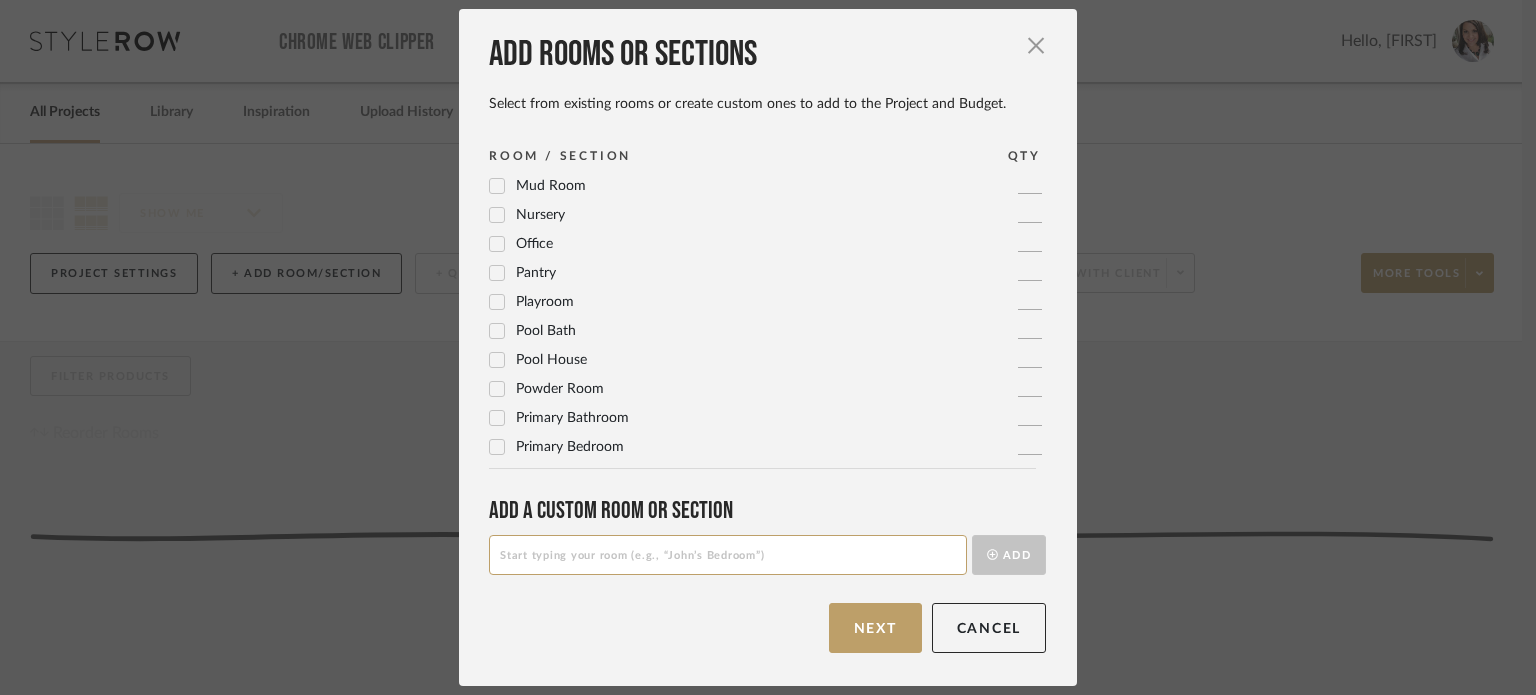 click at bounding box center (728, 555) 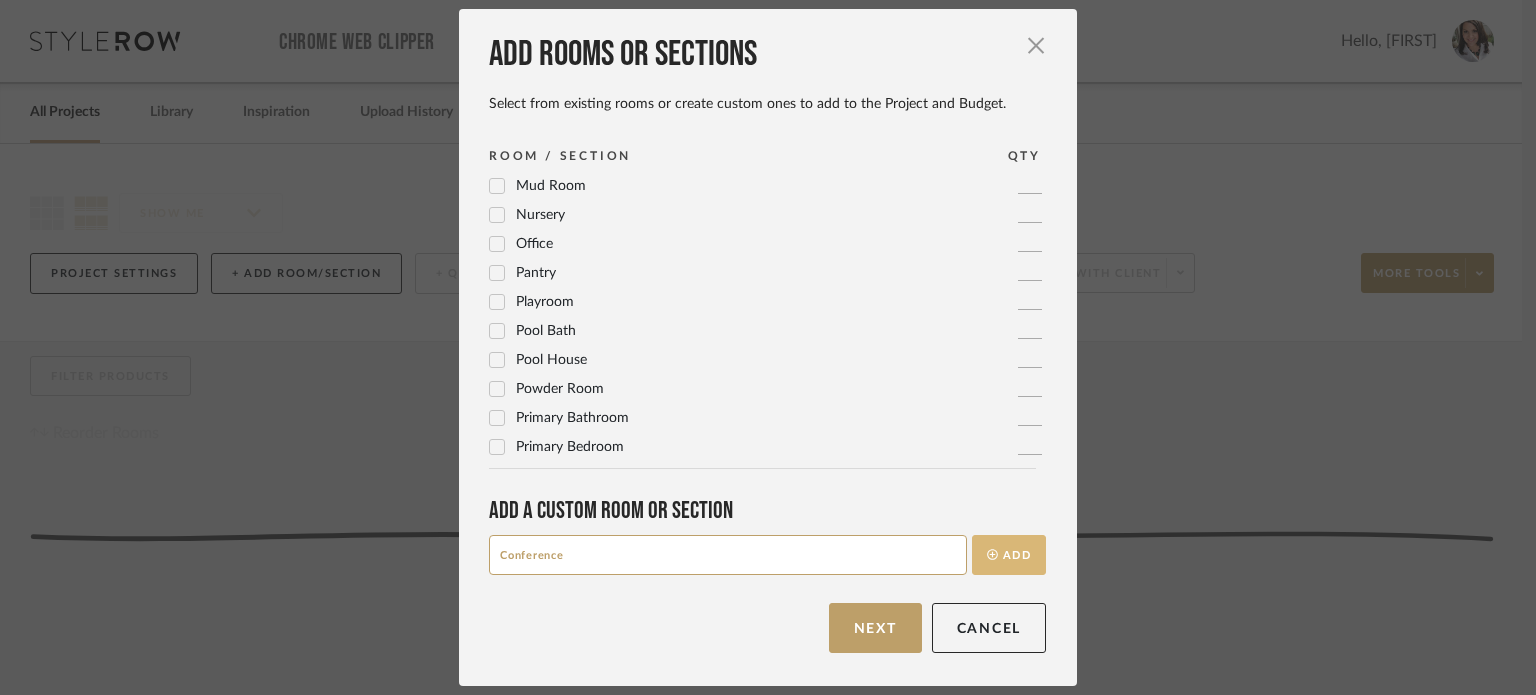 type on "Conference" 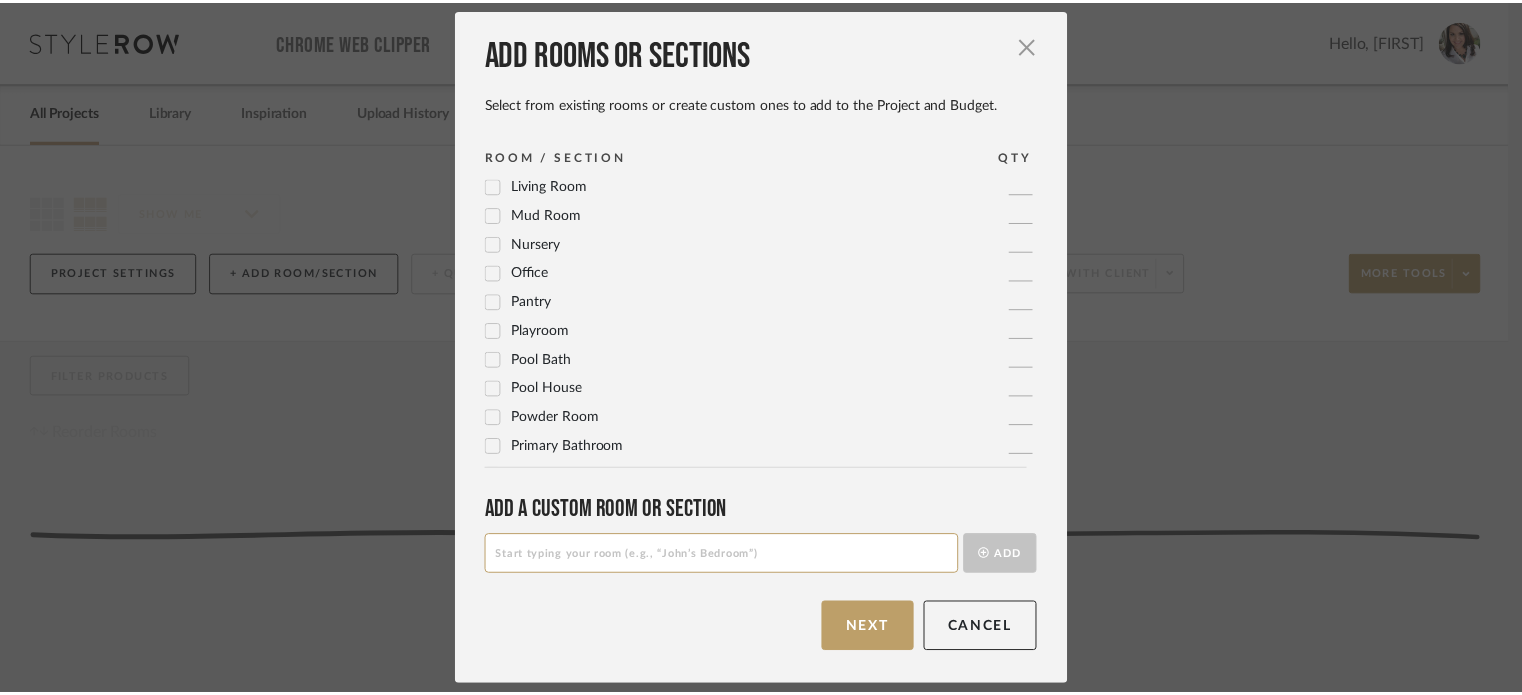 scroll, scrollTop: 0, scrollLeft: 0, axis: both 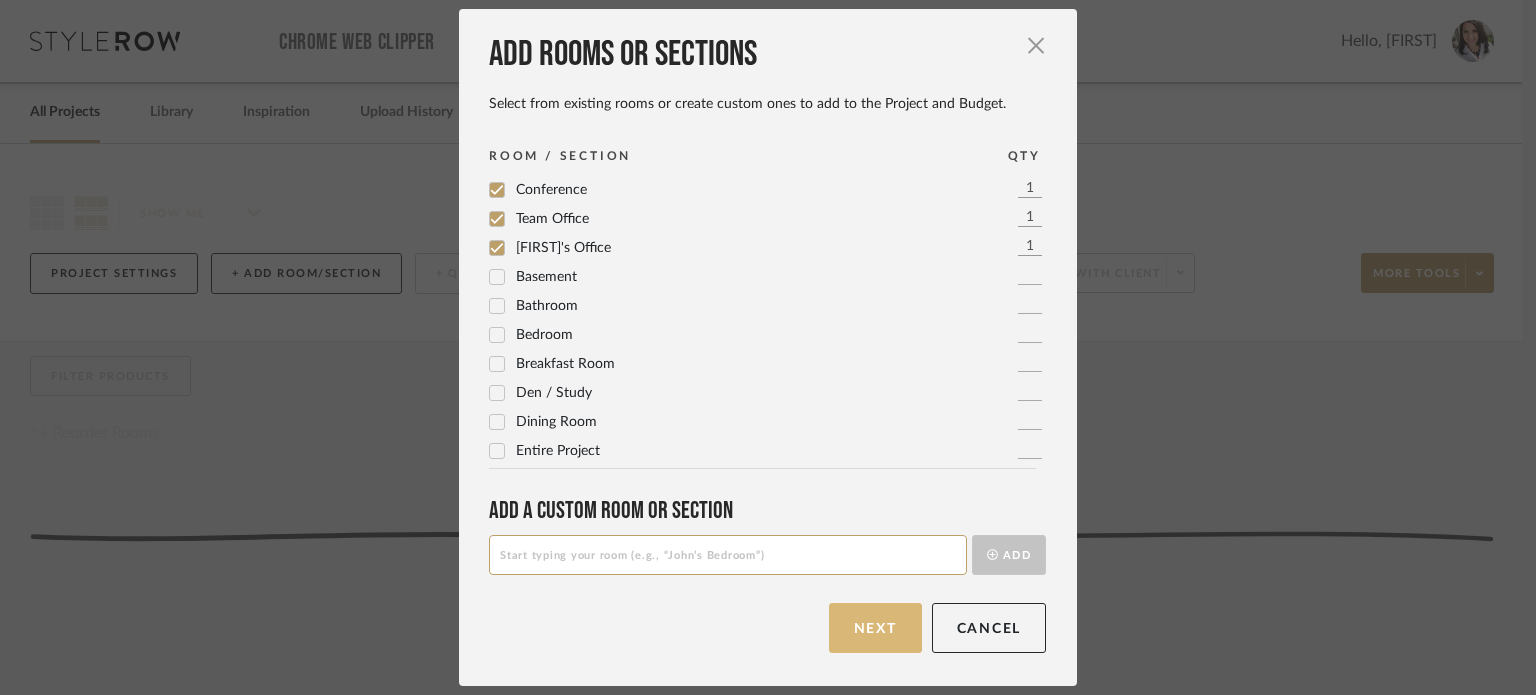 click on "Next" at bounding box center (875, 628) 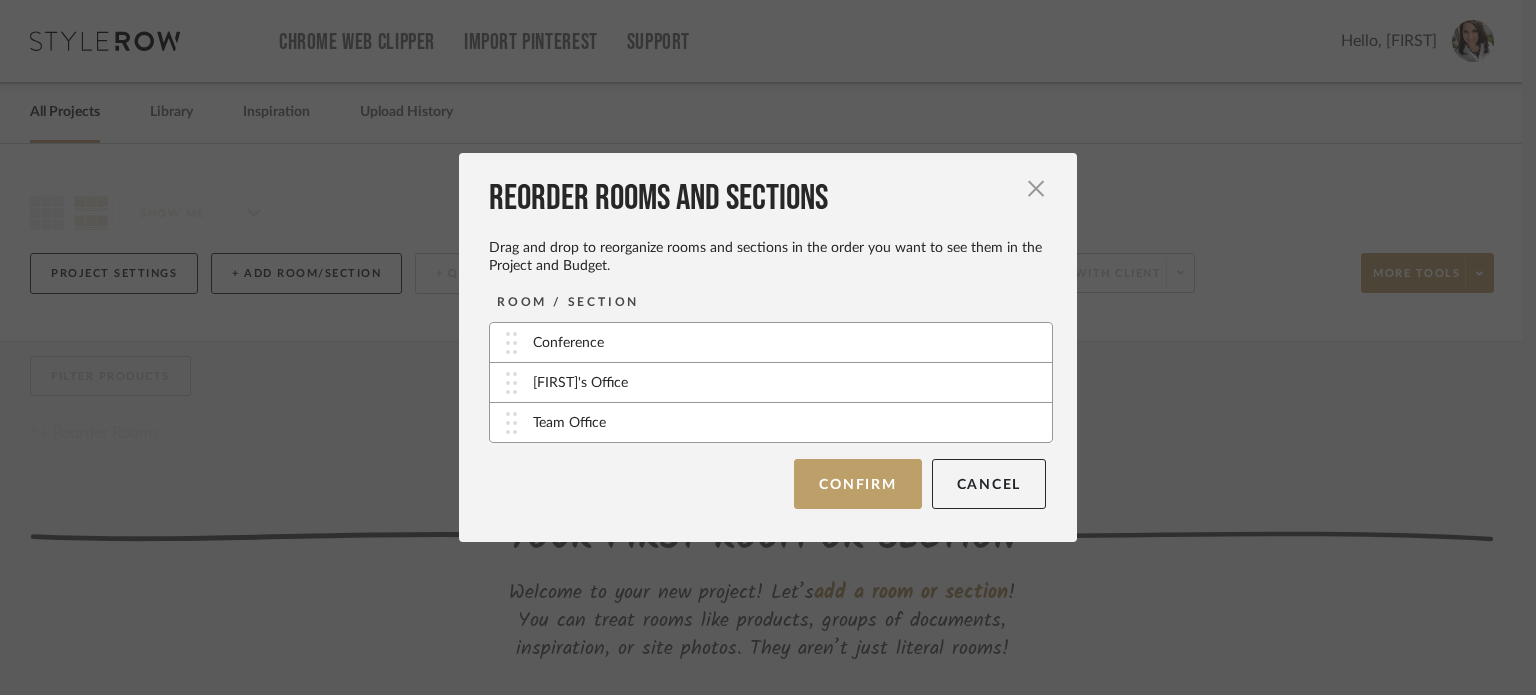 type 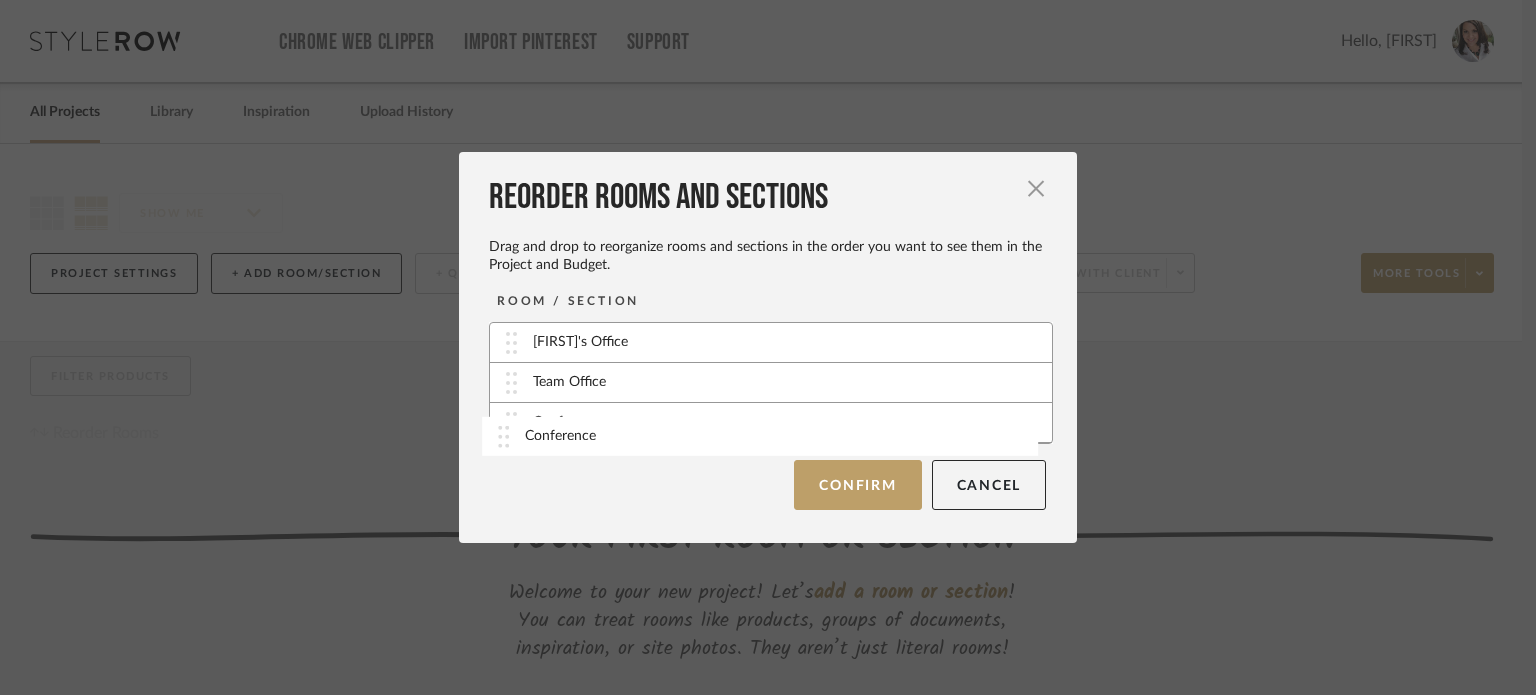 drag, startPoint x: 500, startPoint y: 341, endPoint x: 500, endPoint y: 434, distance: 93 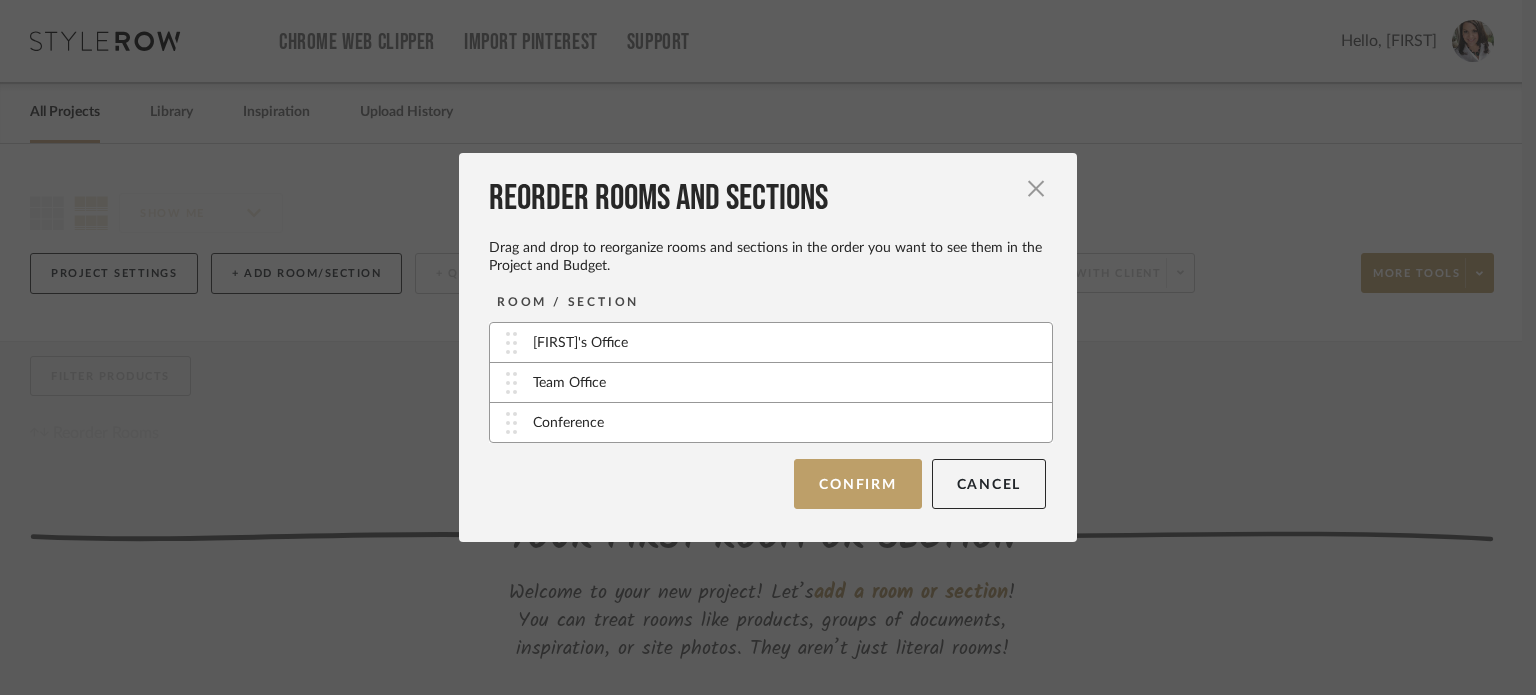 click on "Confirm" at bounding box center [857, 484] 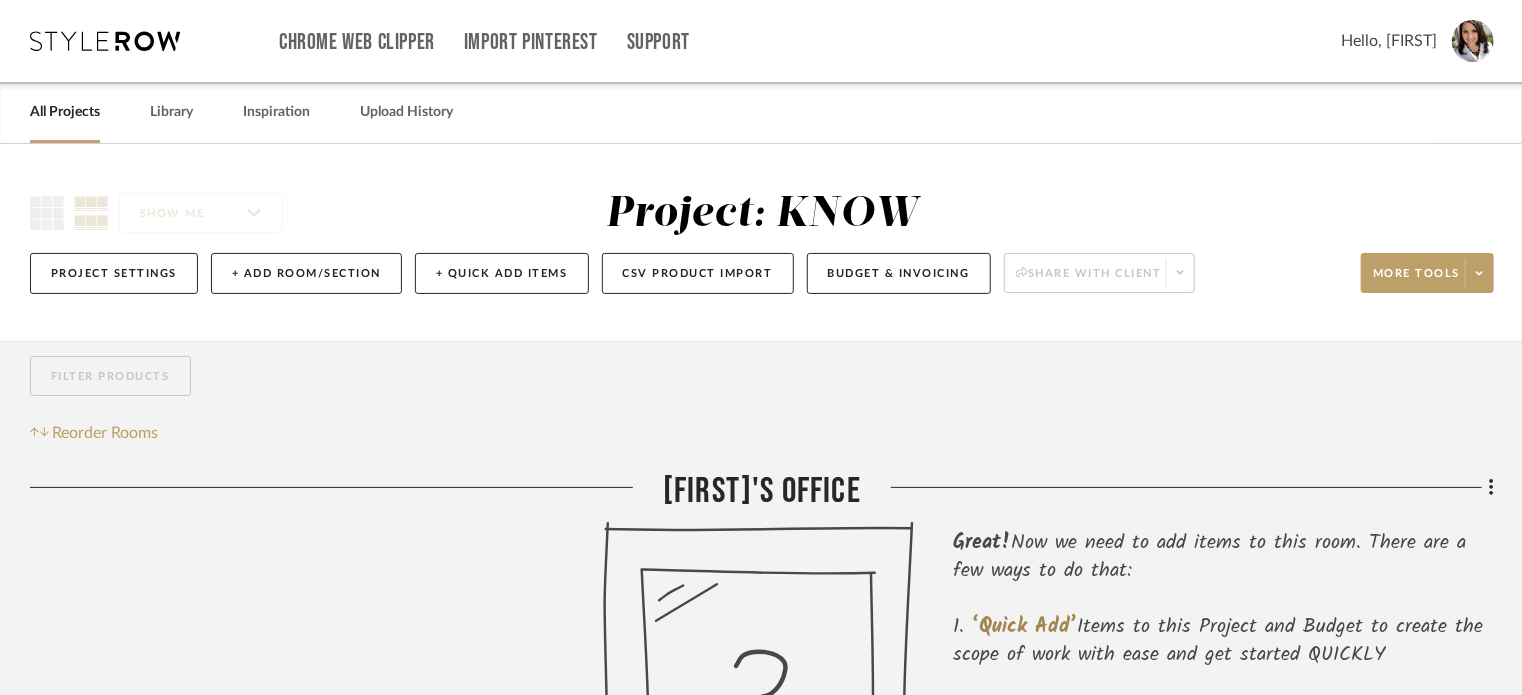 click on "All Projects" at bounding box center [65, 112] 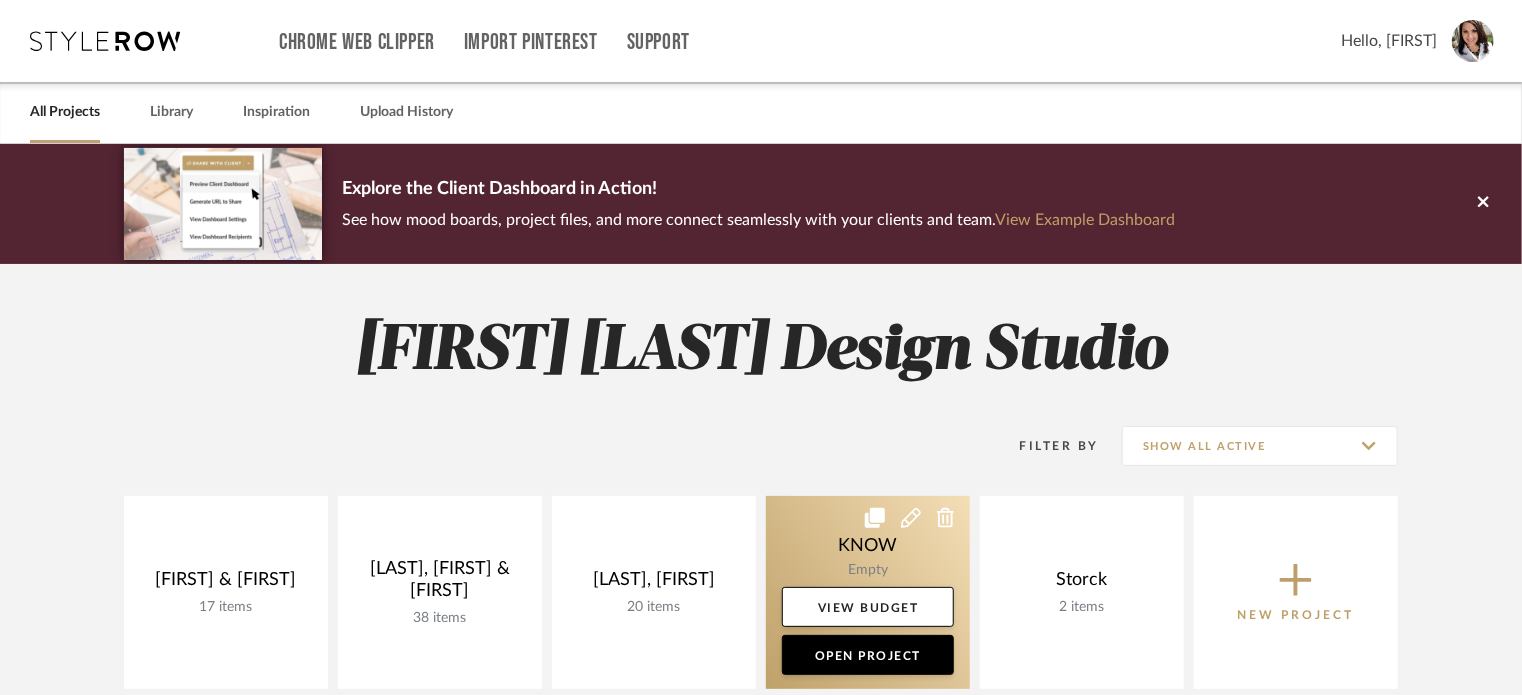 click 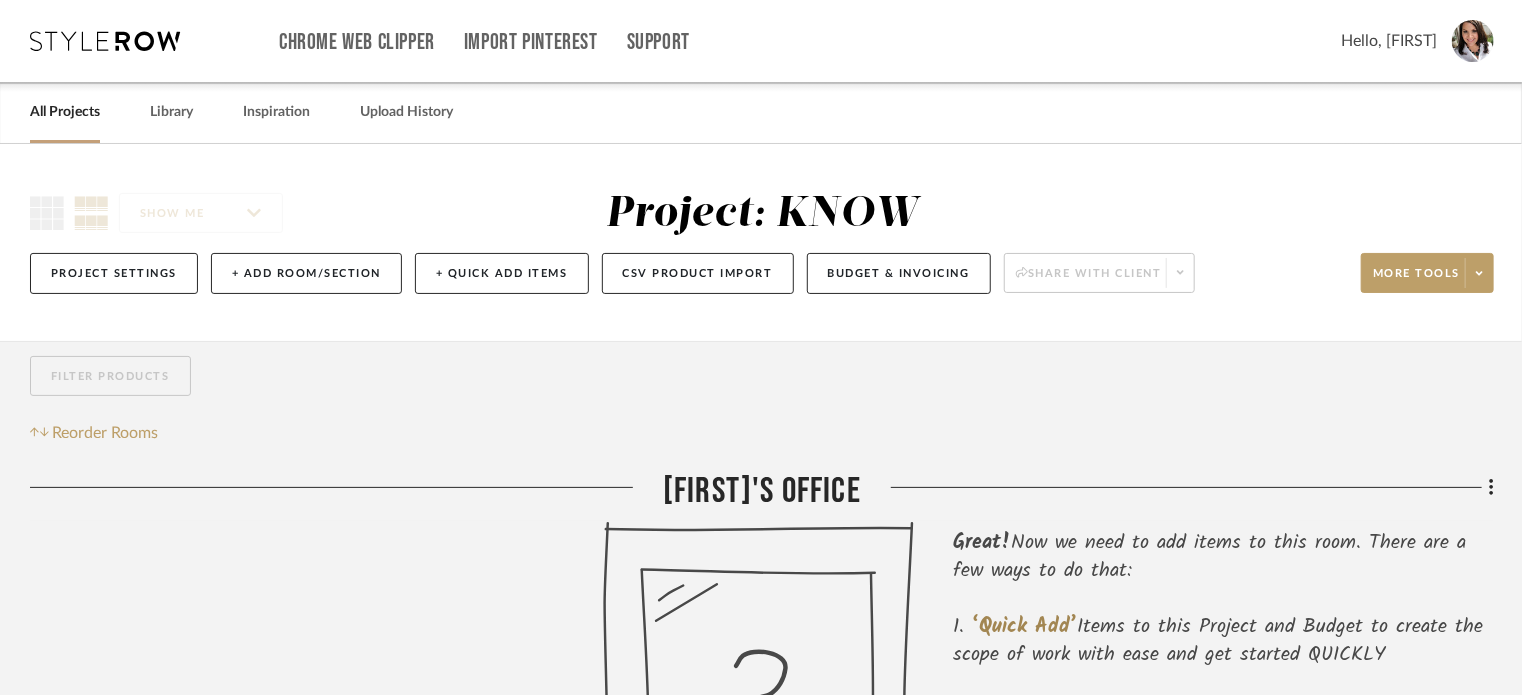 click on "Hello, [FIRST]" at bounding box center (1389, 41) 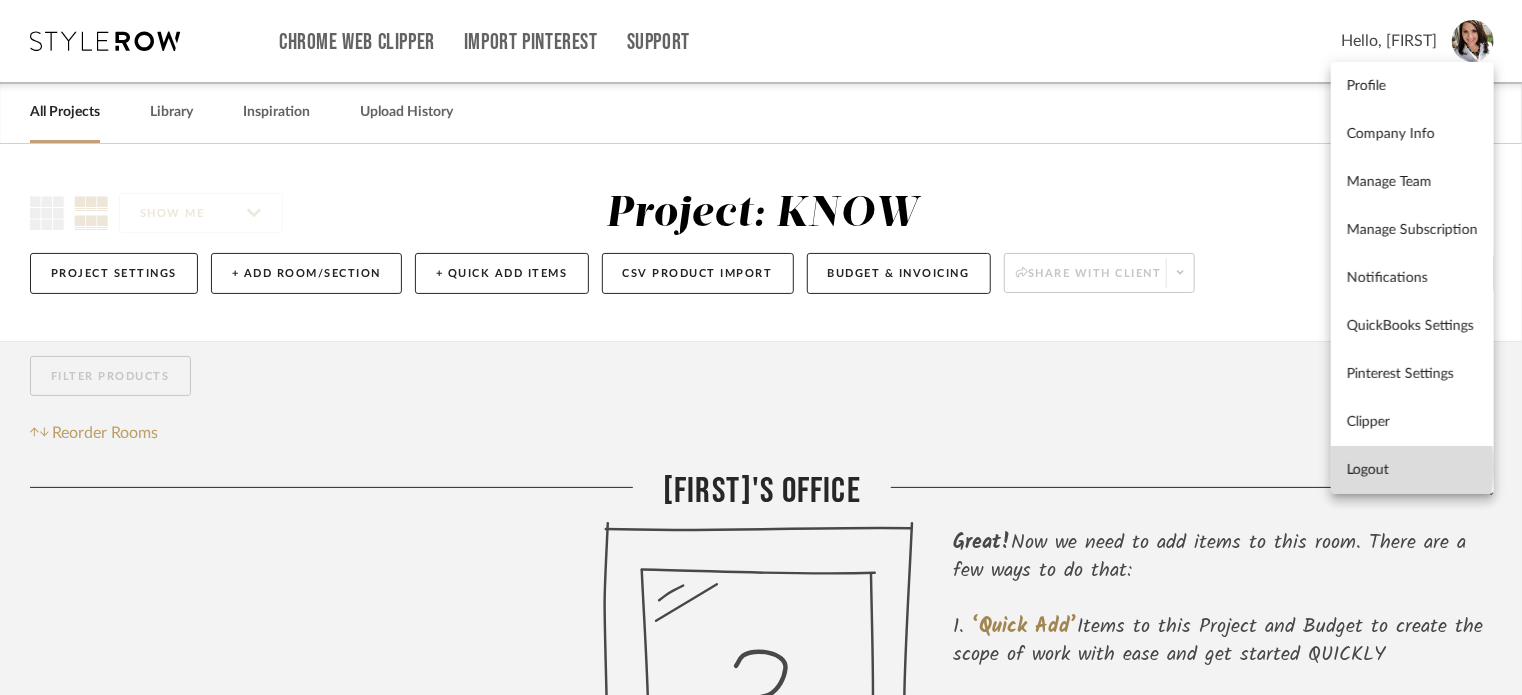 click on "Logout" at bounding box center [1412, 470] 